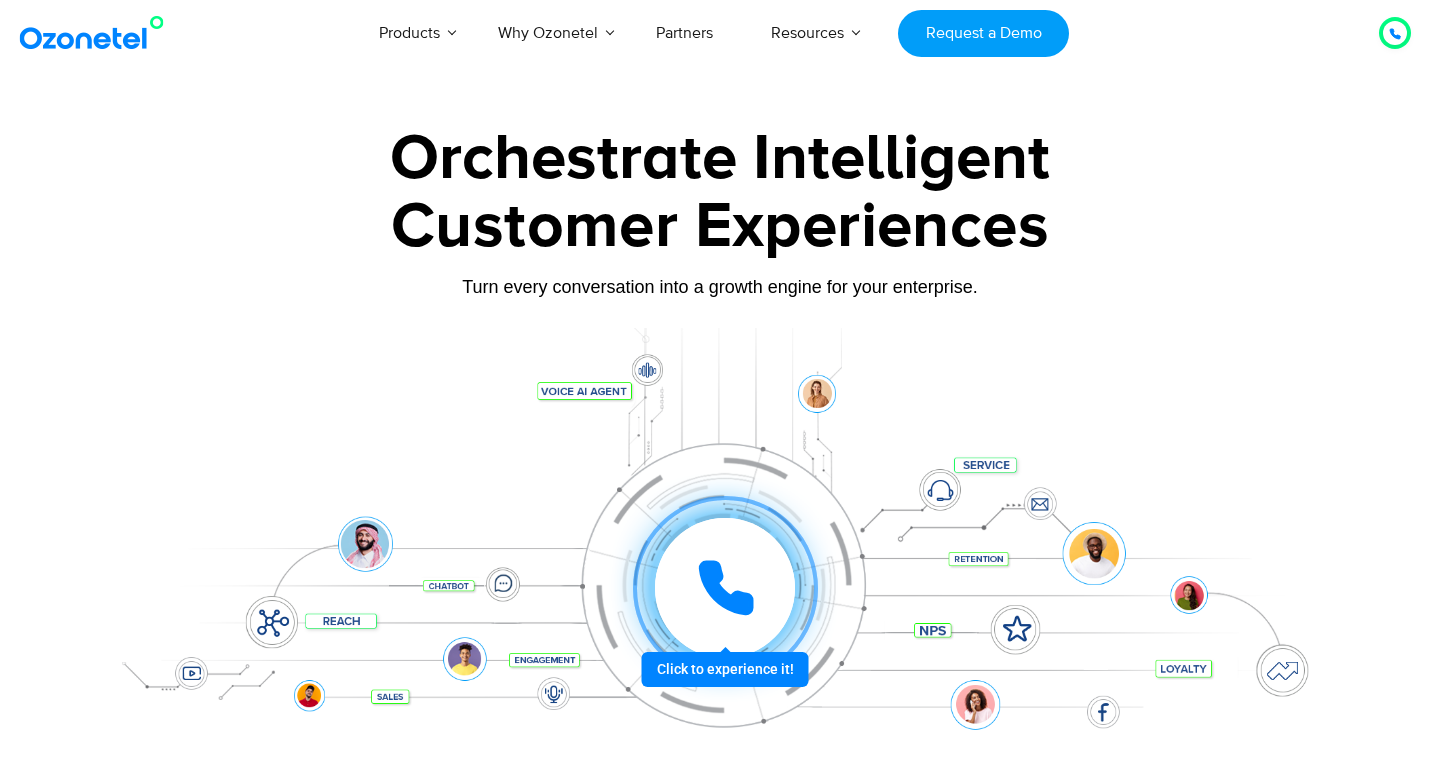 scroll, scrollTop: 26, scrollLeft: 0, axis: vertical 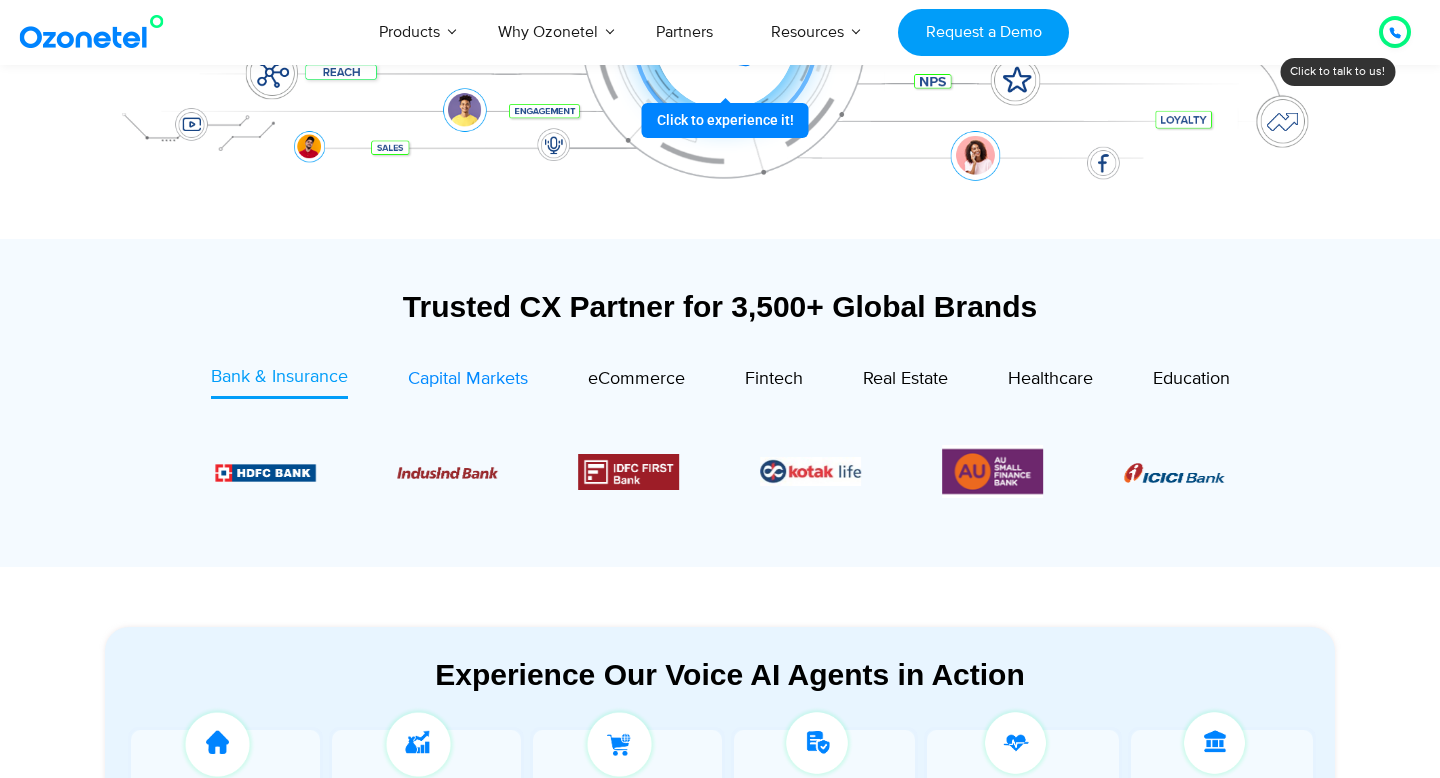 click on "Capital Markets" at bounding box center (468, 379) 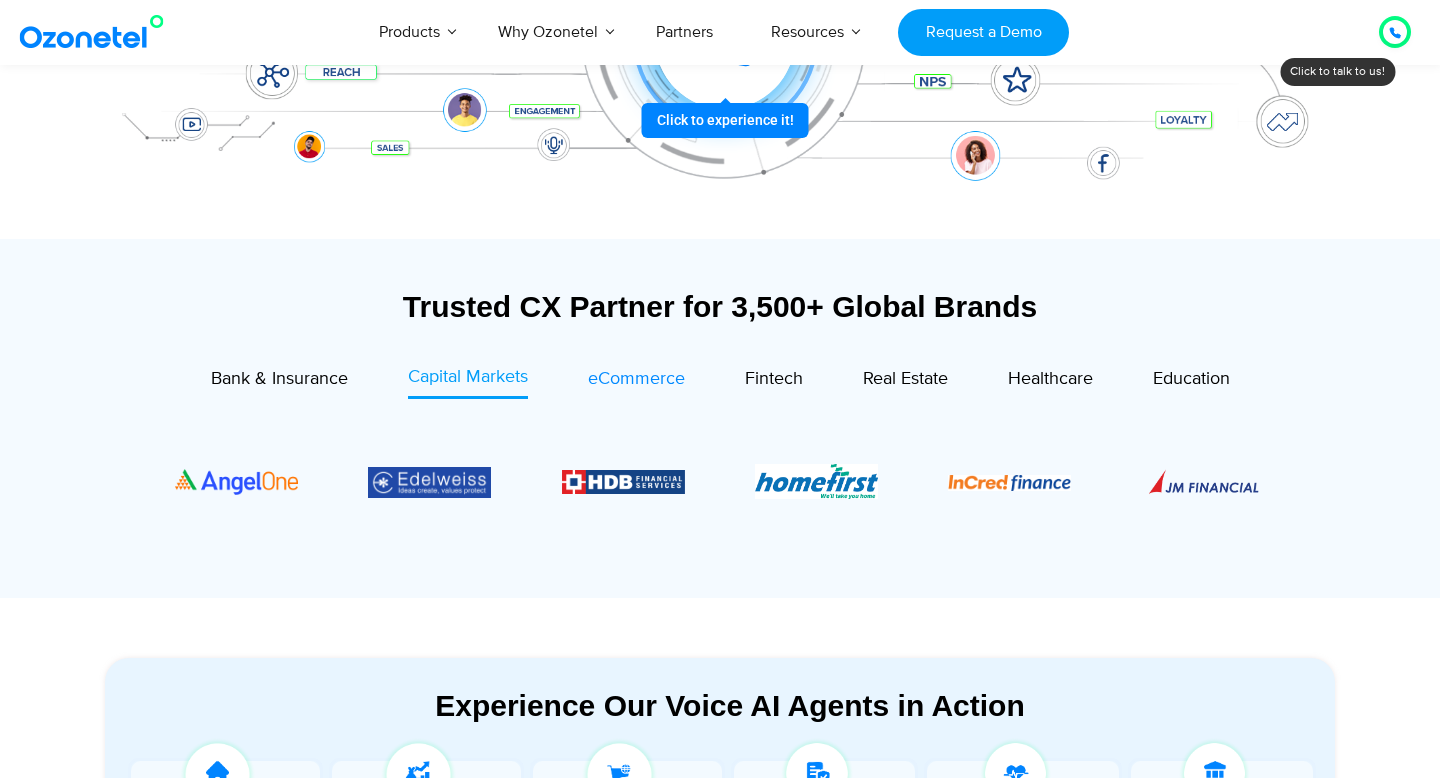 click on "eCommerce" at bounding box center [636, 379] 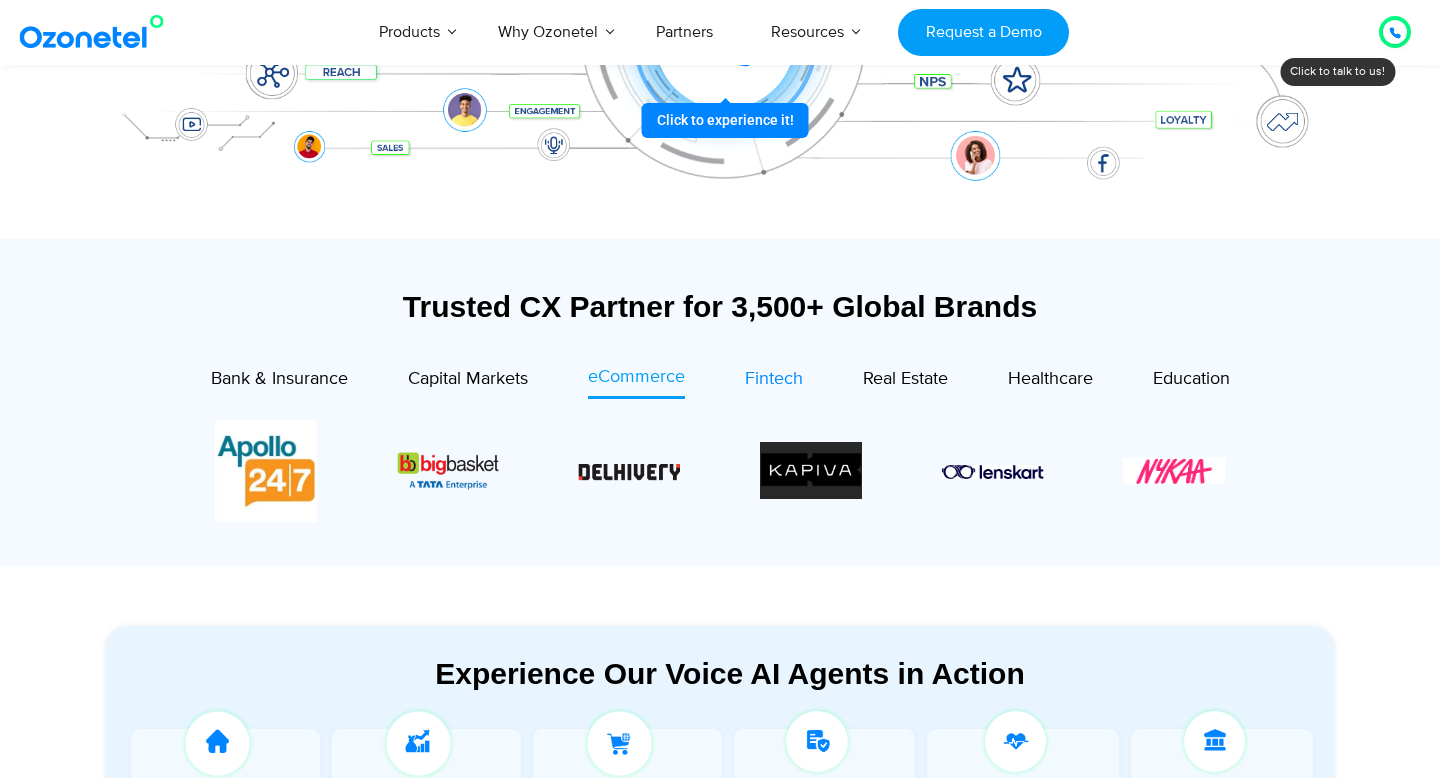click on "Fintech" at bounding box center (774, 379) 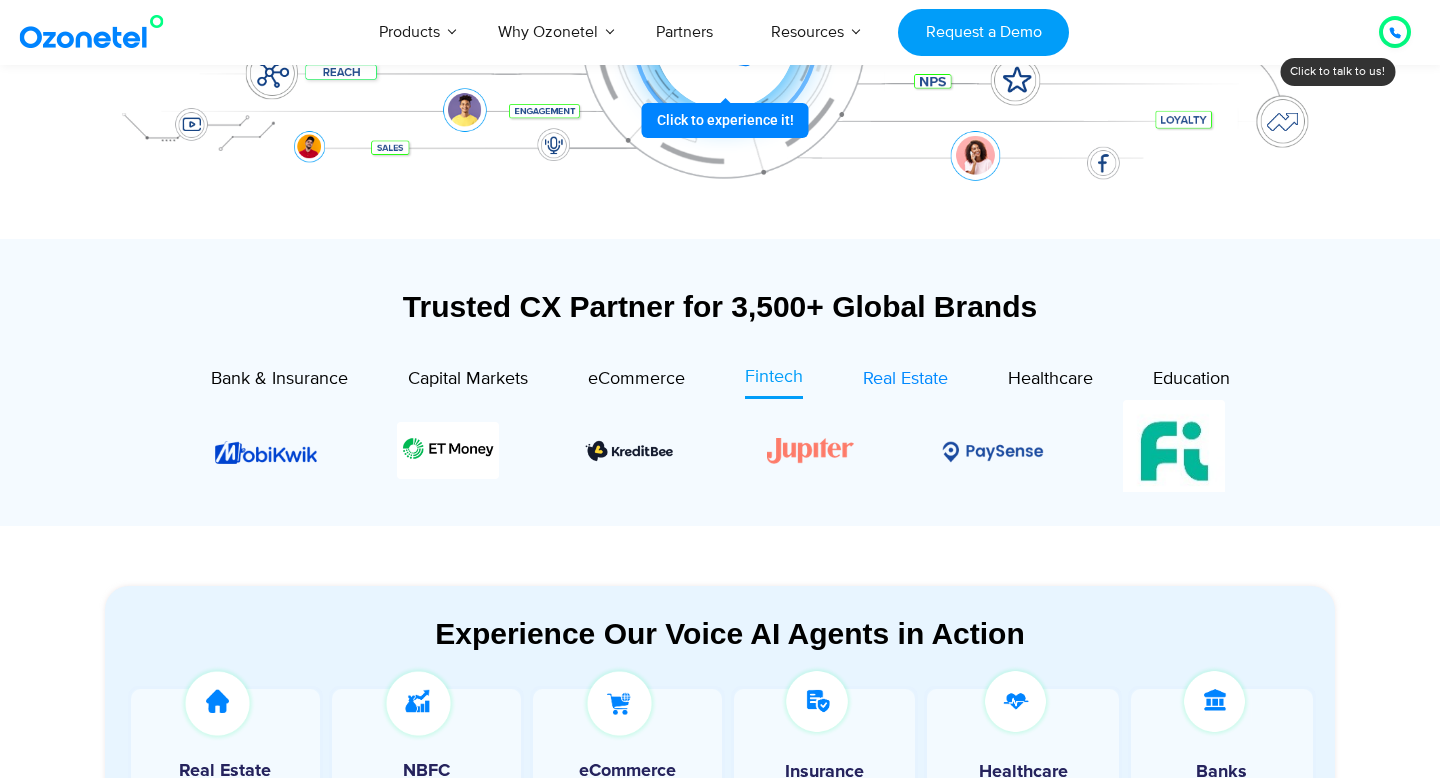 click on "Real Estate" at bounding box center [905, 379] 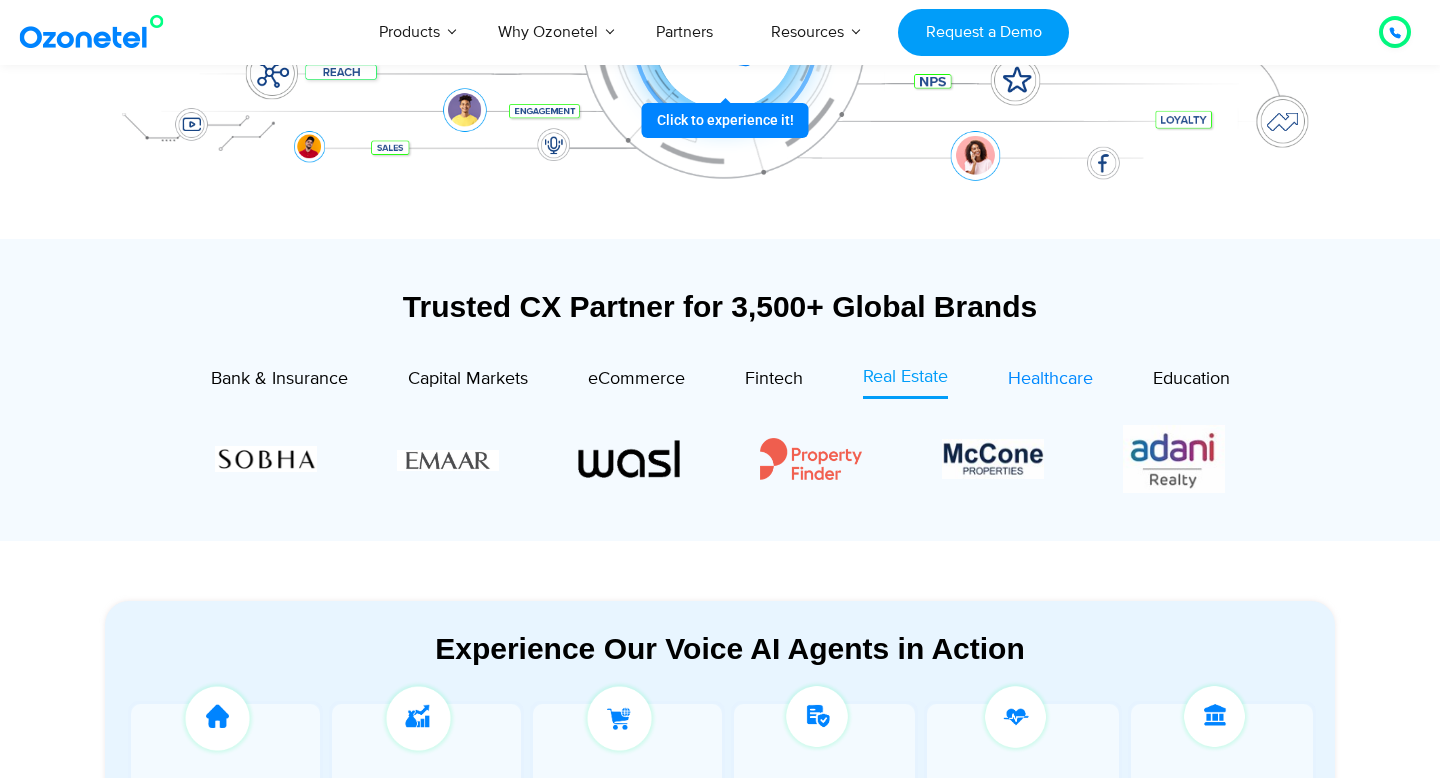 click on "Healthcare" at bounding box center (1050, 379) 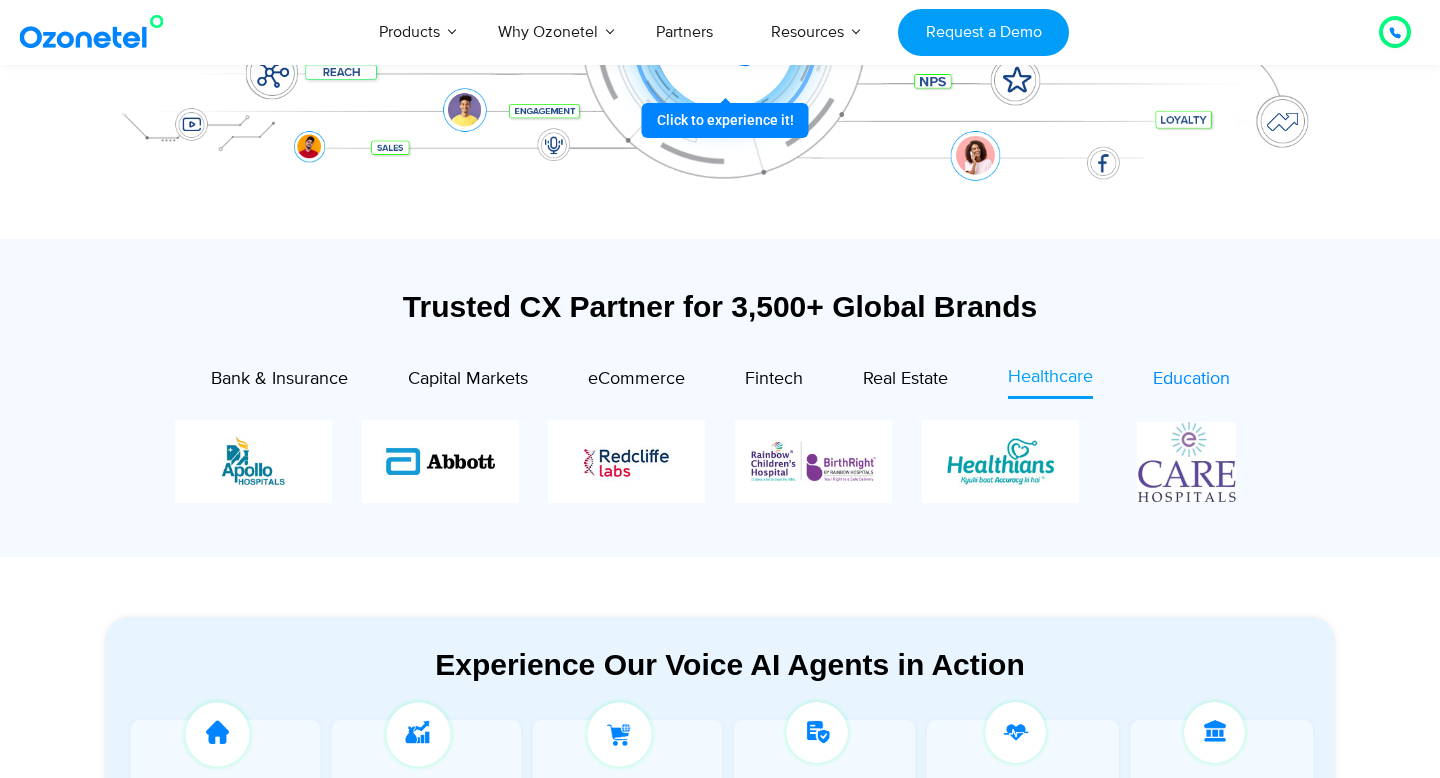 click on "Education" at bounding box center [1191, 379] 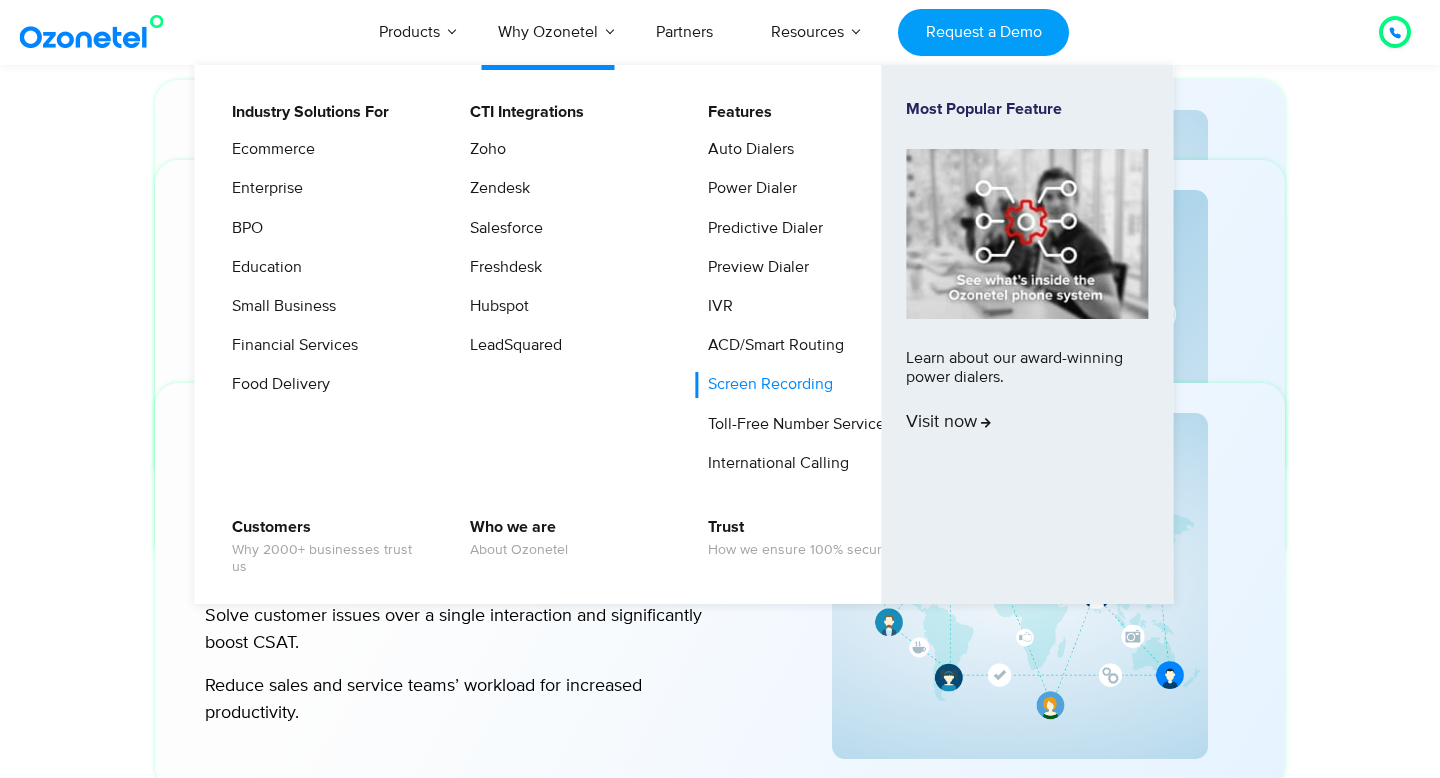 scroll, scrollTop: 5693, scrollLeft: 0, axis: vertical 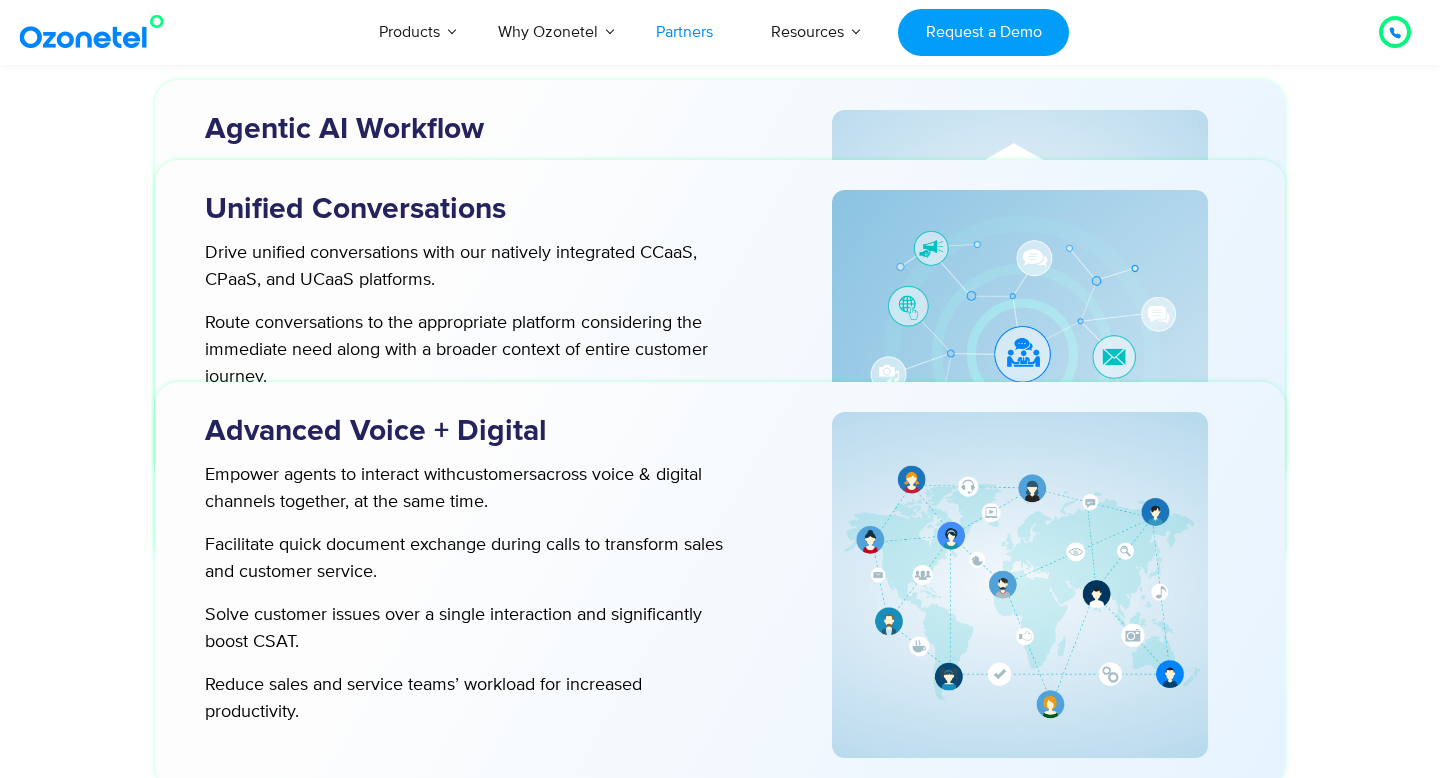 click on "Partners" at bounding box center (684, 32) 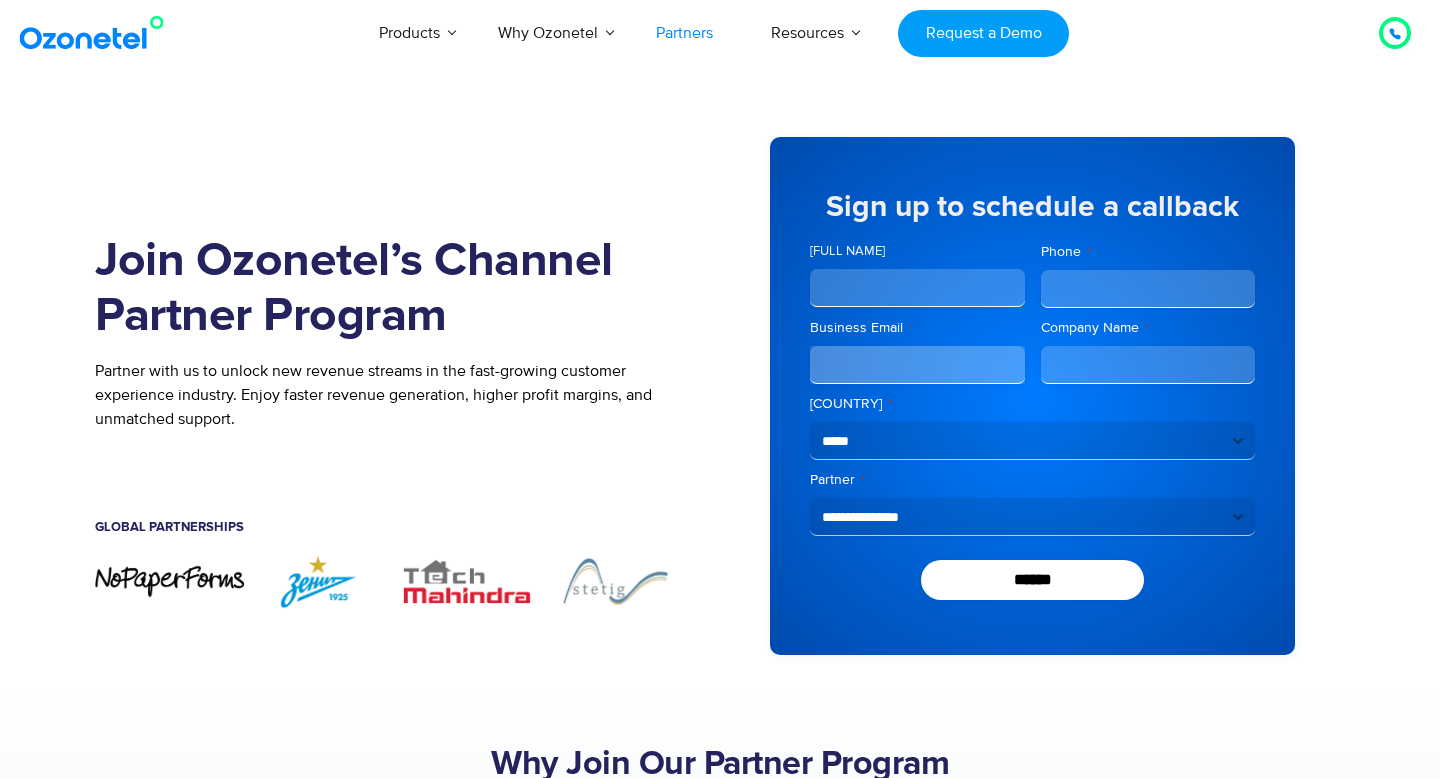 scroll, scrollTop: 692, scrollLeft: 0, axis: vertical 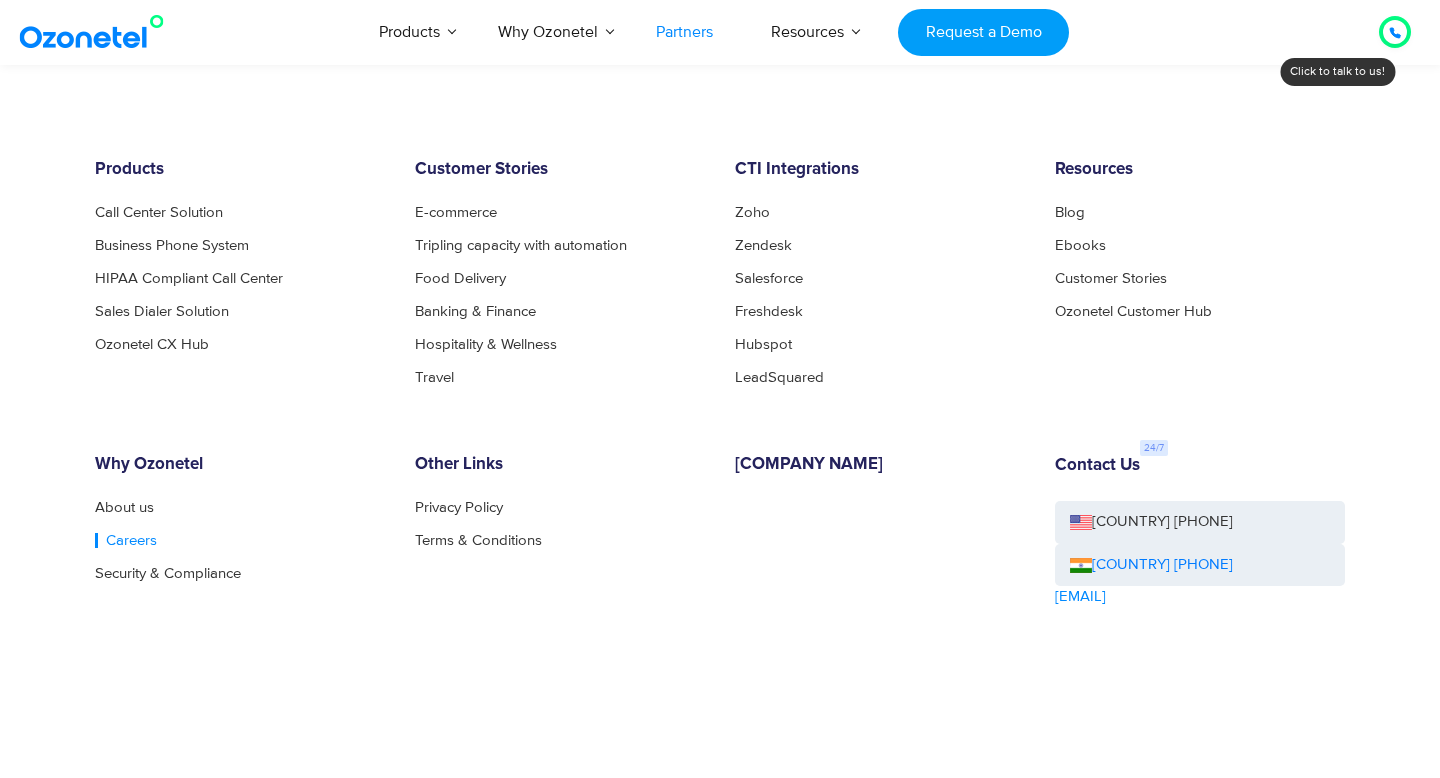 click on "Careers" at bounding box center [126, 540] 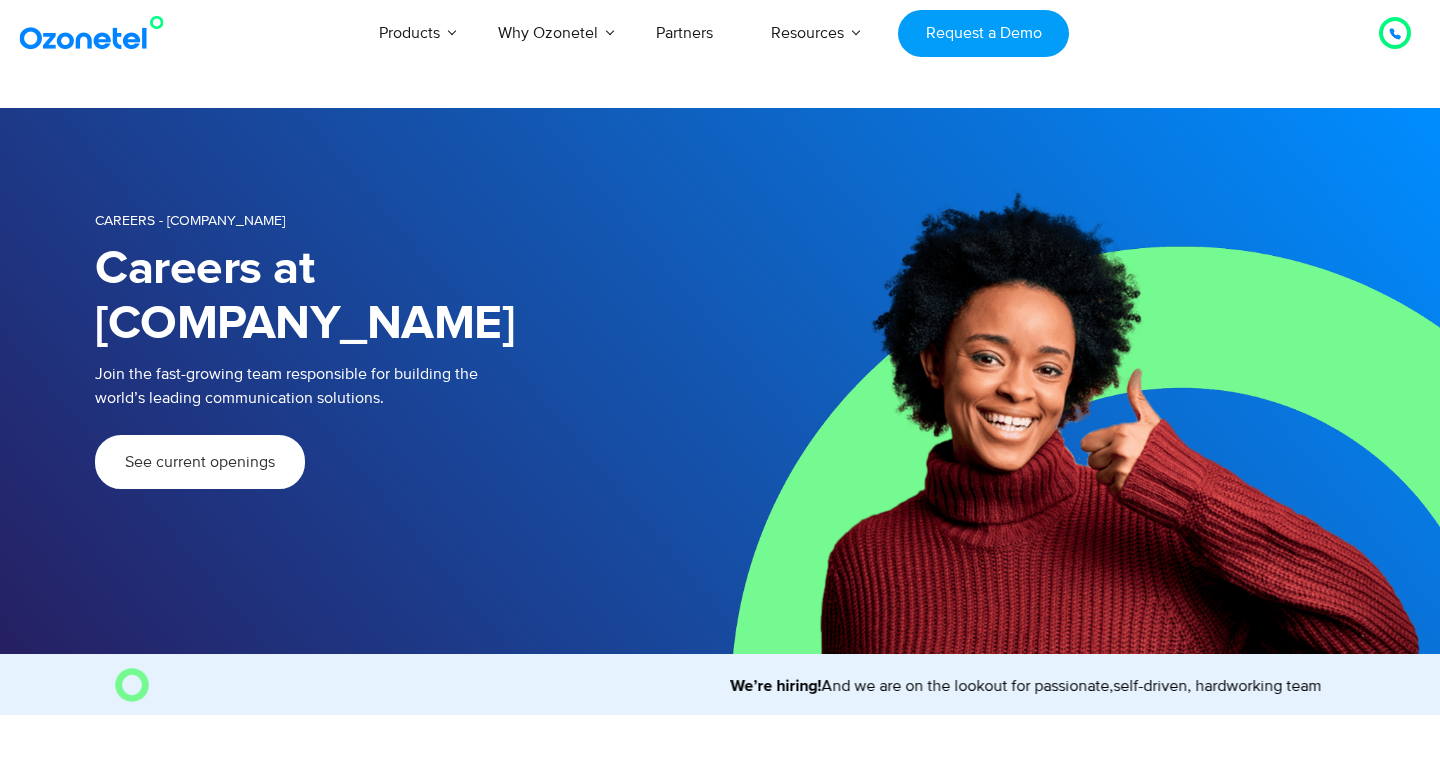 scroll, scrollTop: 0, scrollLeft: 0, axis: both 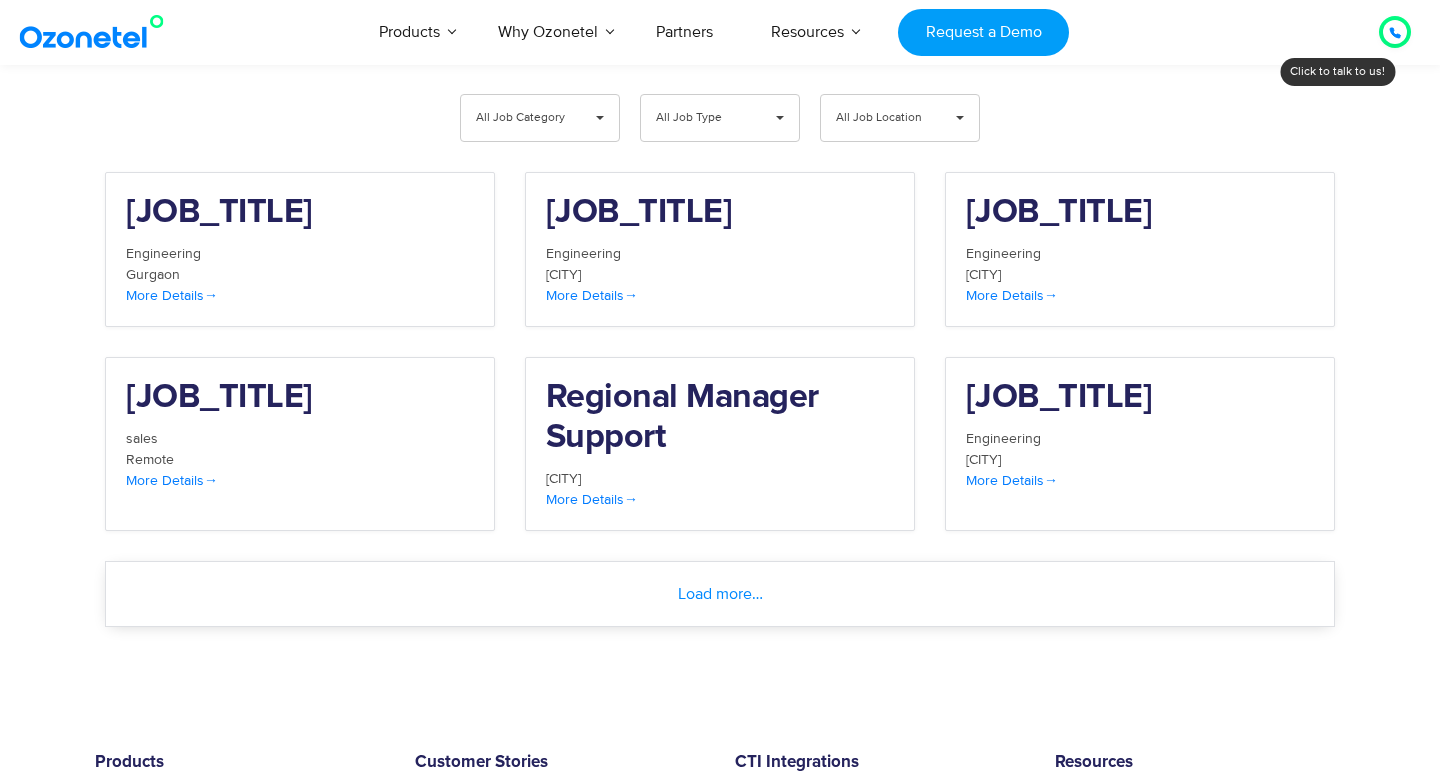 click on "Load more…" at bounding box center [720, 594] 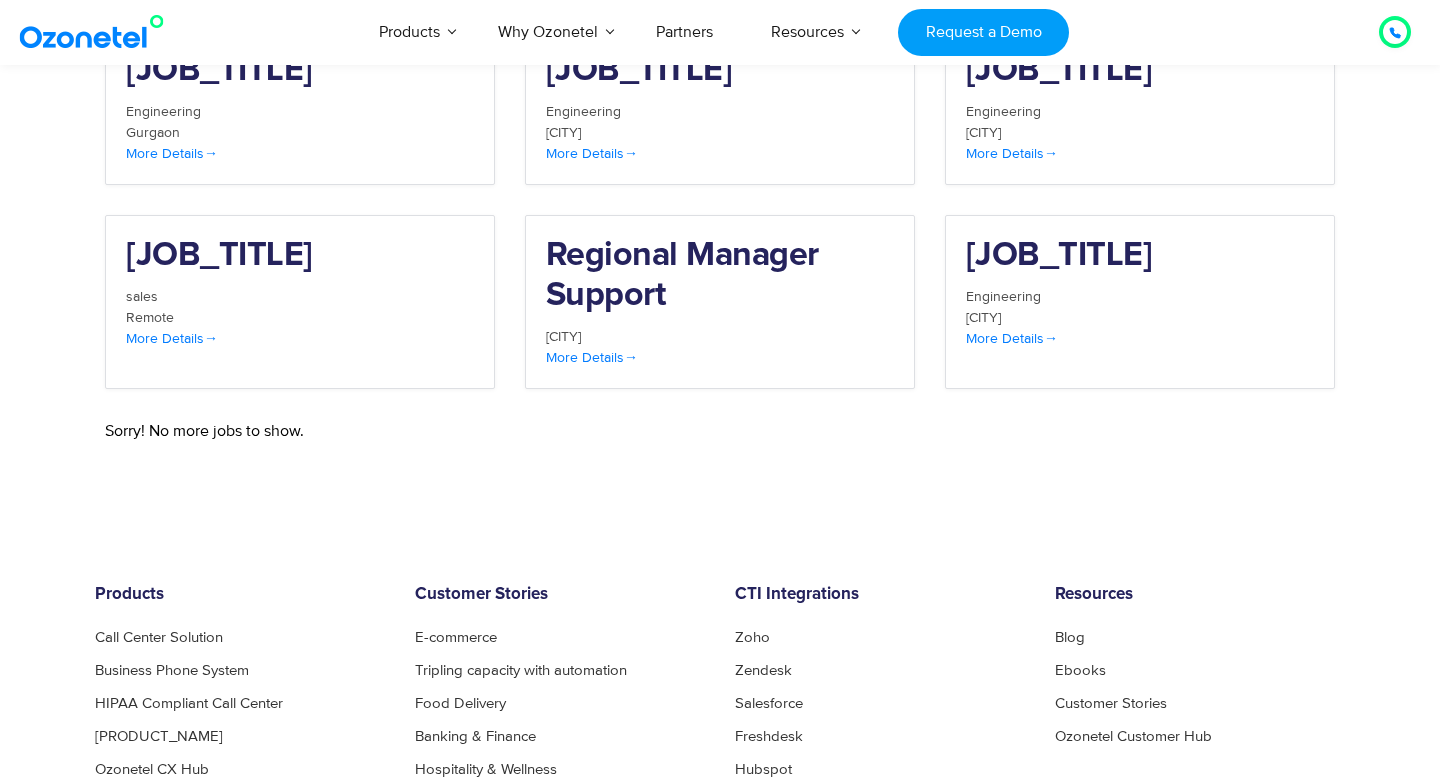 scroll, scrollTop: 2093, scrollLeft: 0, axis: vertical 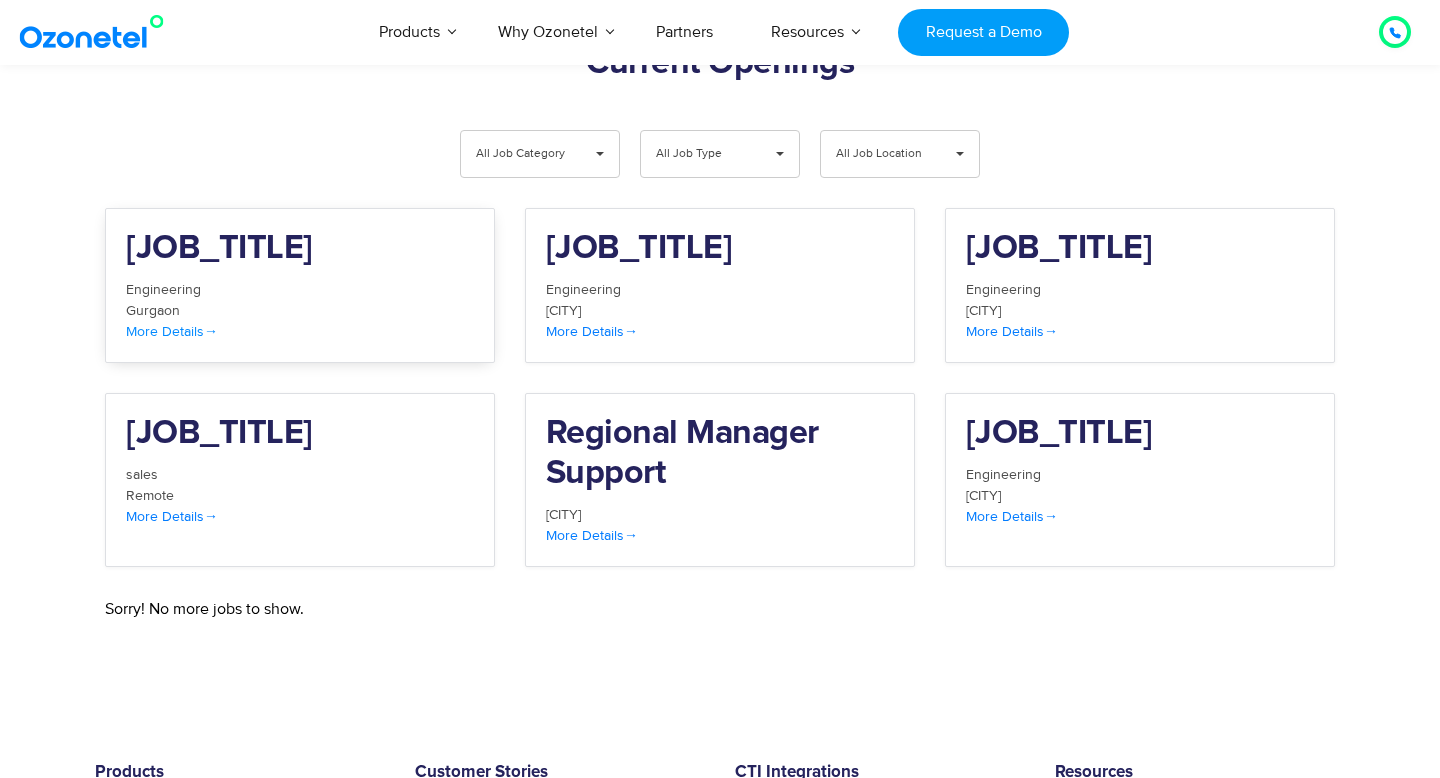 click on "Network Security Engineer" at bounding box center [300, 254] 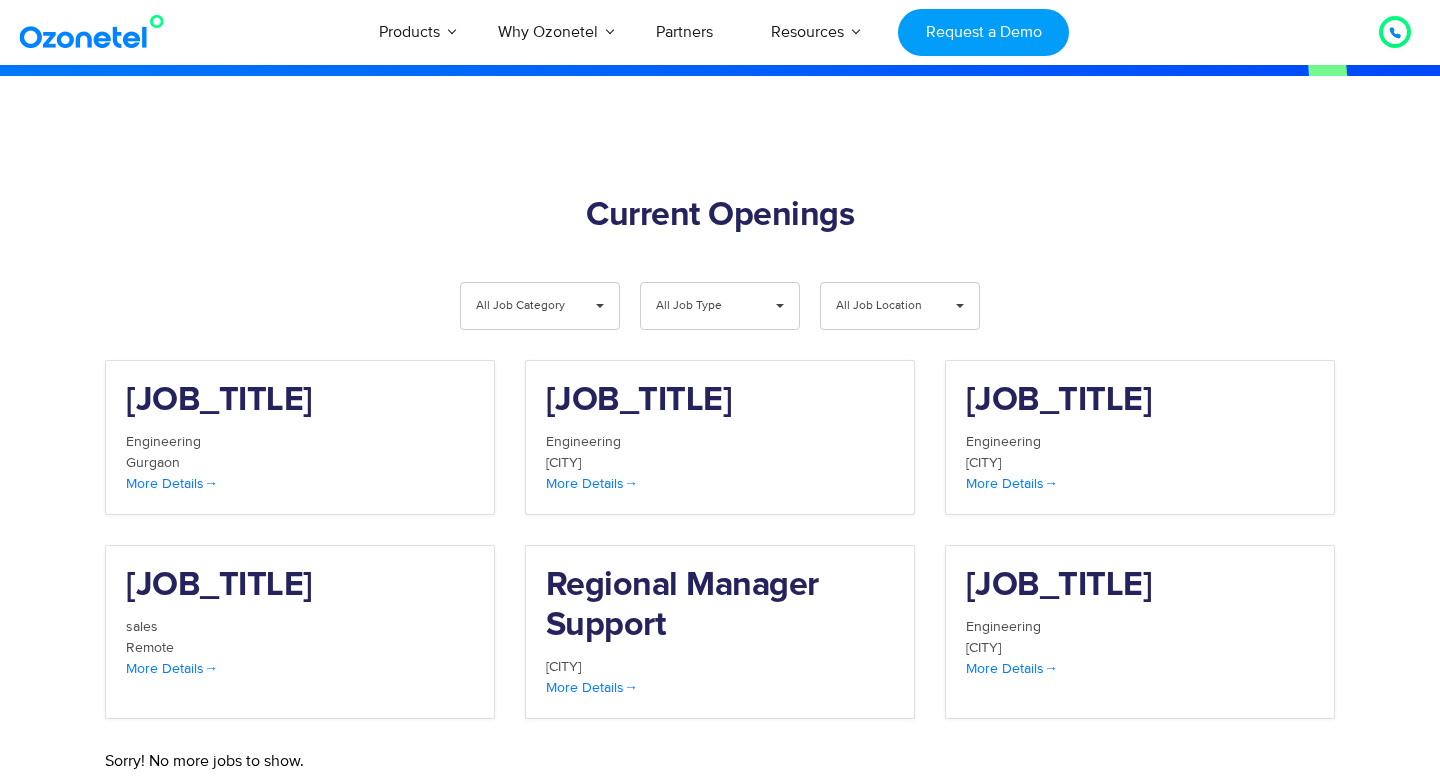 scroll, scrollTop: 1784, scrollLeft: 0, axis: vertical 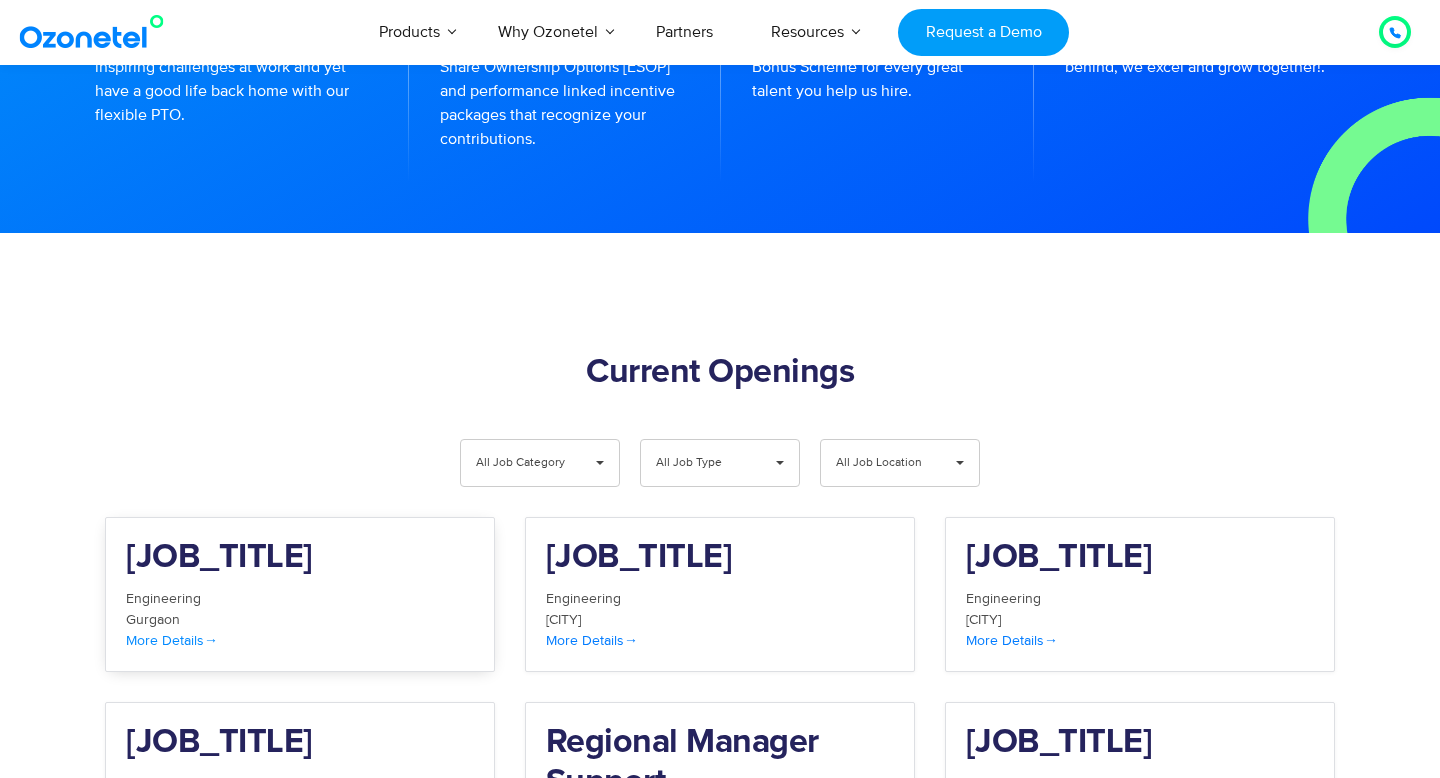 click on "Network Security Engineer" at bounding box center [300, 558] 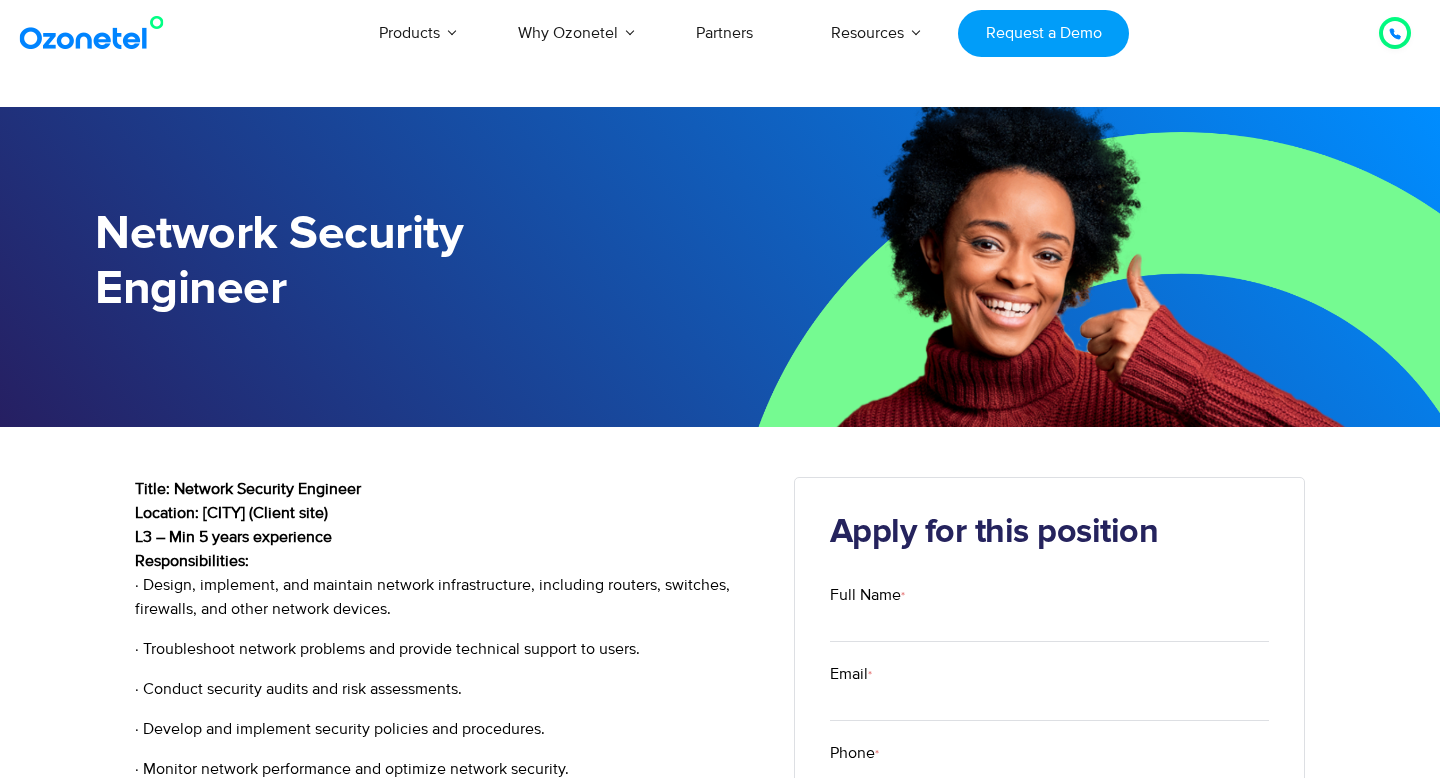 scroll, scrollTop: 0, scrollLeft: 0, axis: both 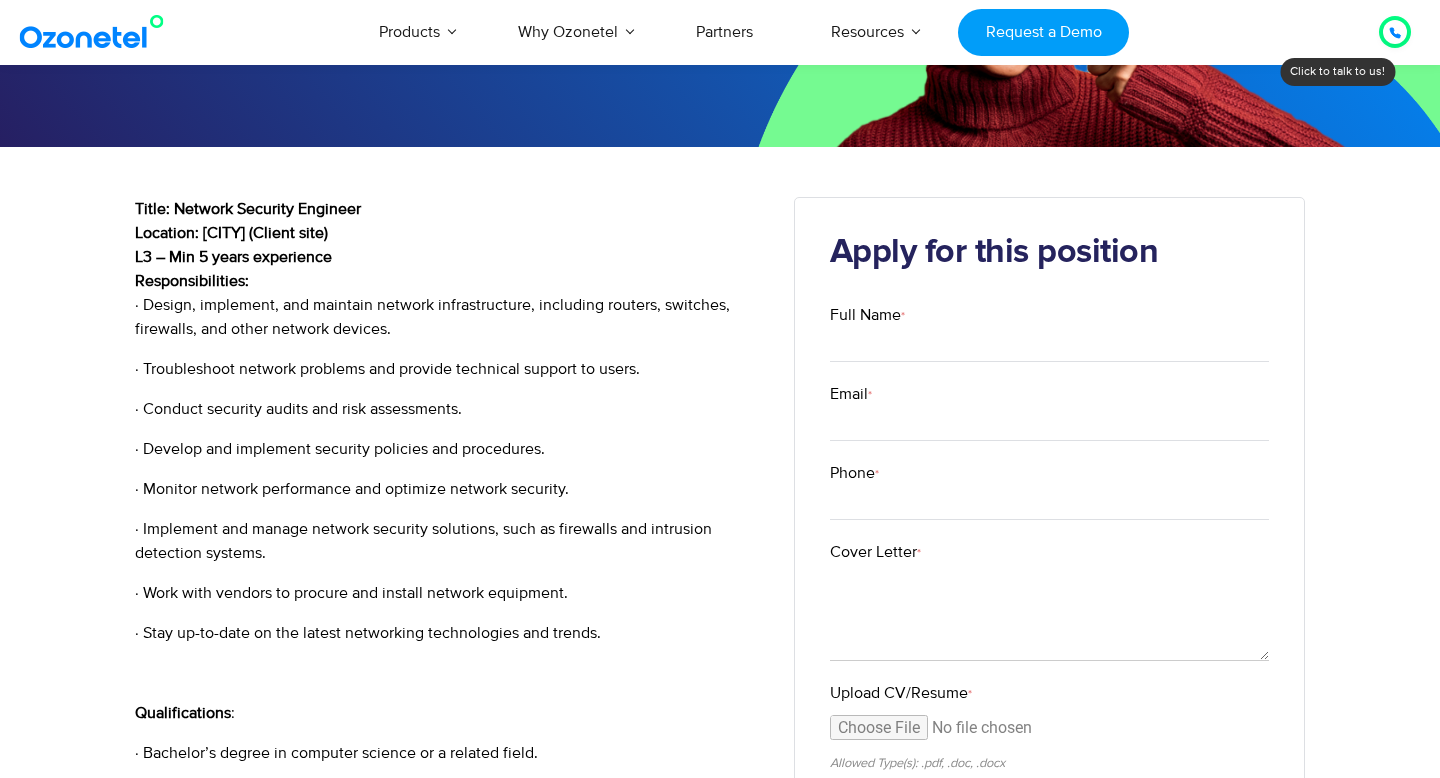 click on "· Conduct security audits and risk assessments." at bounding box center [449, 317] 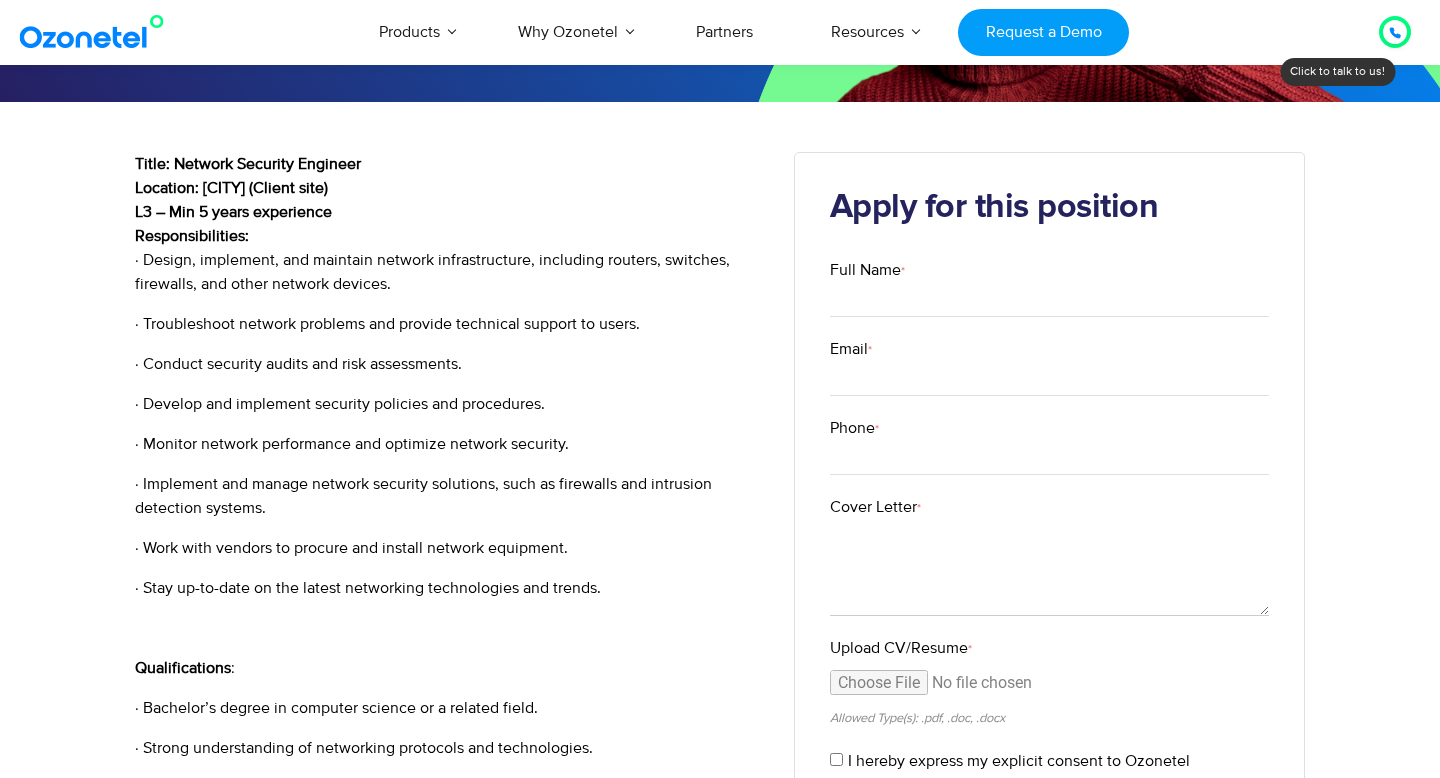 scroll, scrollTop: 333, scrollLeft: 0, axis: vertical 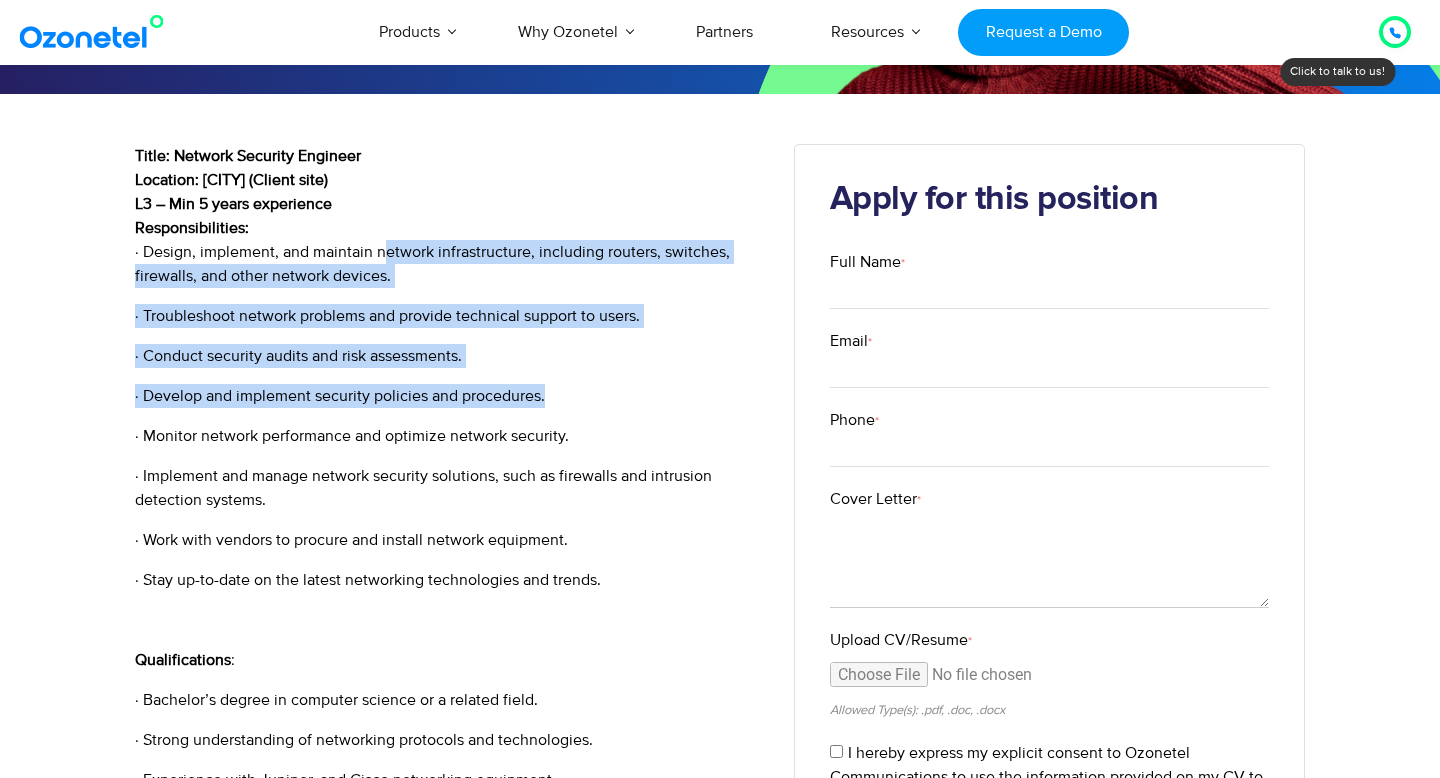 drag, startPoint x: 551, startPoint y: 403, endPoint x: 382, endPoint y: 244, distance: 232.03879 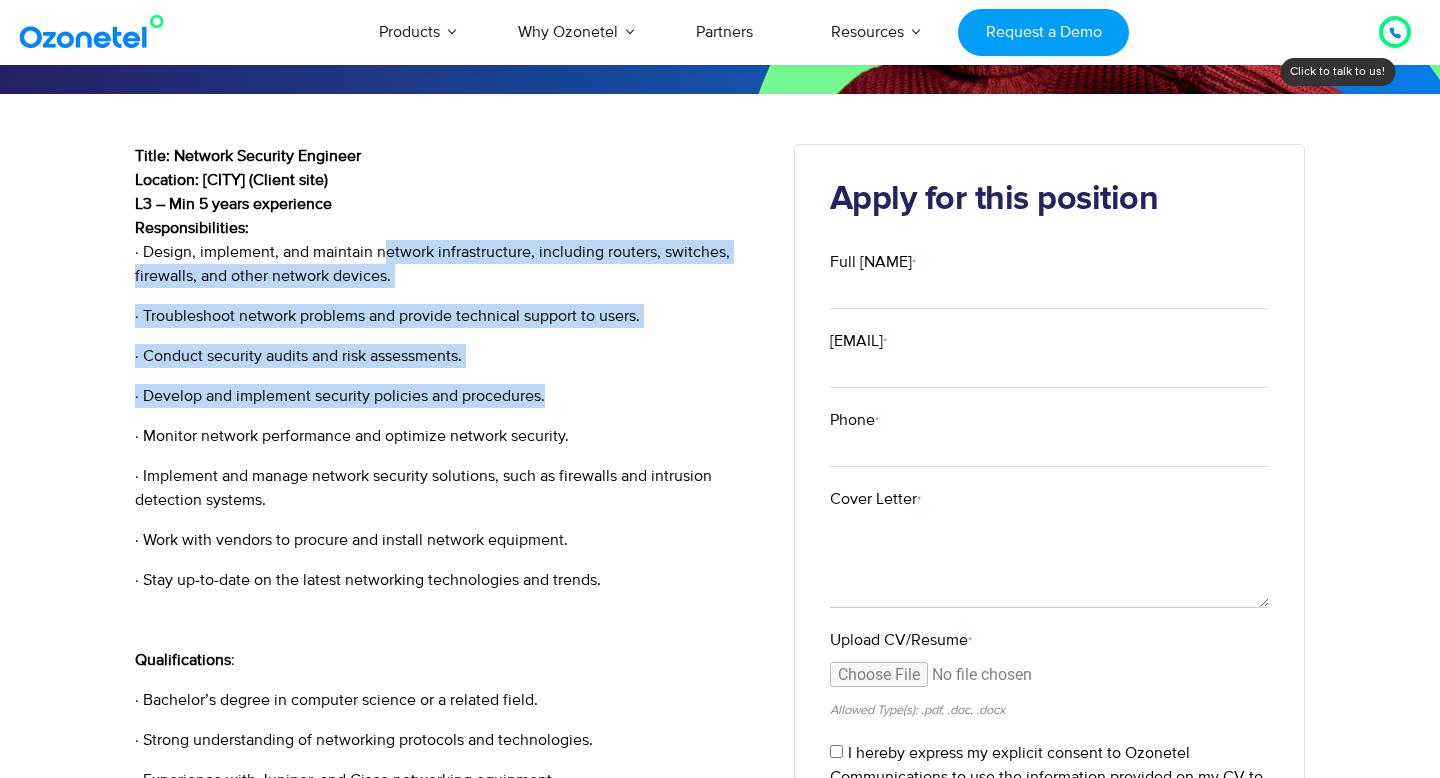 click on "Title: Network Security Engineer
Location: [CITY] (Client site)
L3 – Min 5 years experience
Responsibilities:
· Design, implement, and maintain network infrastructure, including routers, switches, firewalls, and other network devices.
· Troubleshoot network problems and provide technical support to users.
· Conduct security audits and risk assessments.
· Develop and implement security policies and procedures.
· Monitor network performance and optimize network security.
· Implement and manage network security solutions, such as firewalls and intrusion detection systems.
· Work with vendors to procure and install network equipment.
· Stay up-to-date on the latest networking technologies and trends.
Qualifications :
· Bachelor’s degree in computer science or a related field.
· Strong understanding of networking protocols and technologies.
· Experience with Juniper, and Cisco networking equipment." at bounding box center [449, 528] 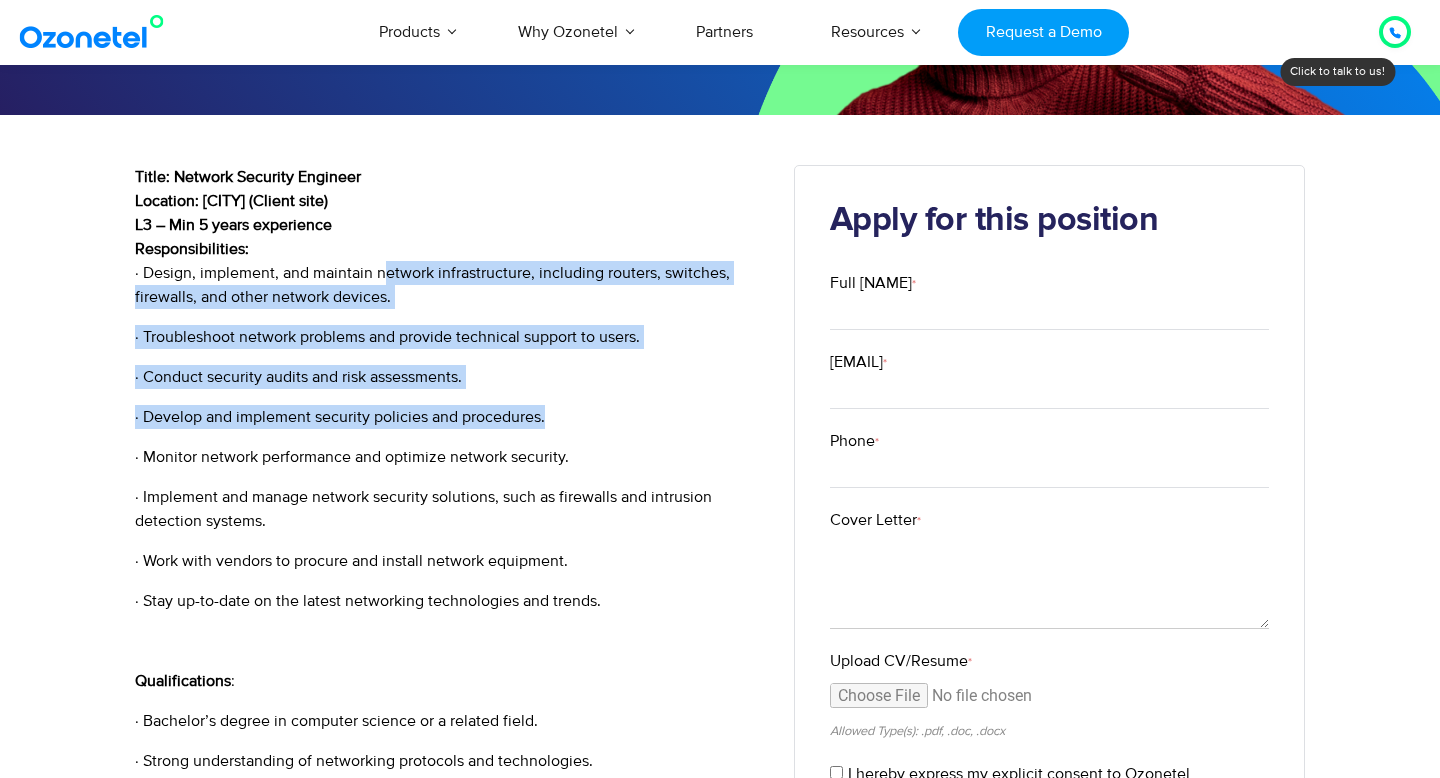 scroll, scrollTop: 306, scrollLeft: 0, axis: vertical 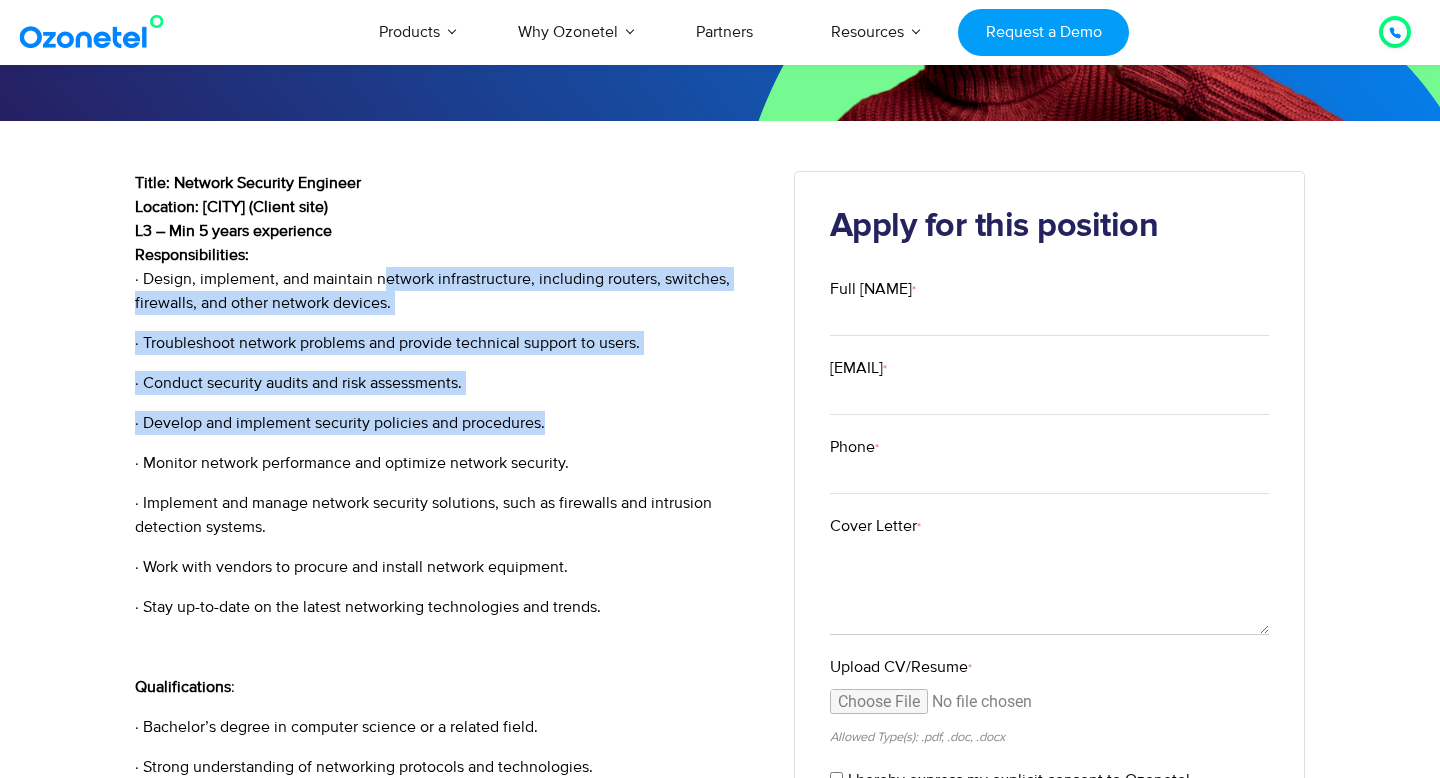 click on "· Design, implement, and maintain network infrastructure, including routers, switches, firewalls, and other network devices." at bounding box center (449, 291) 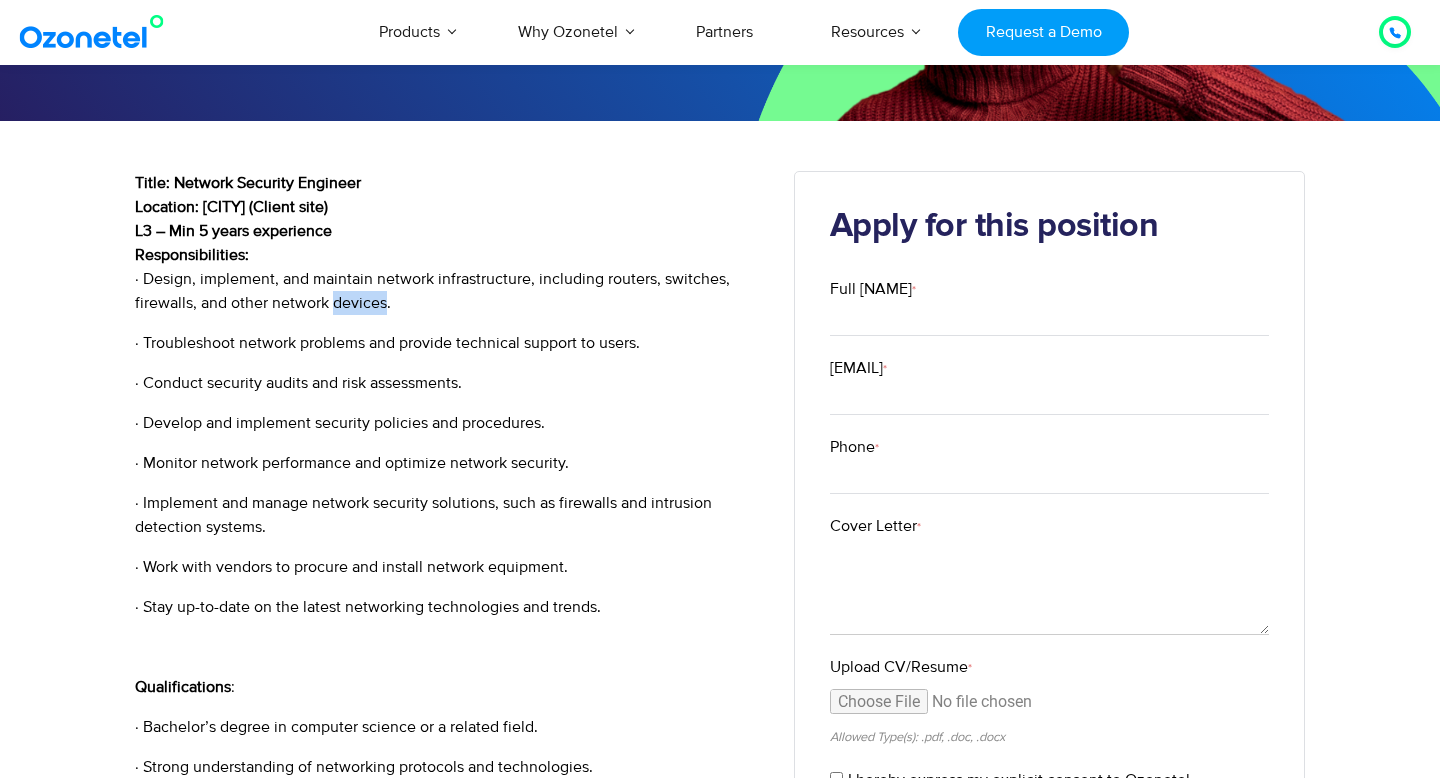 click on "· Design, implement, and maintain network infrastructure, including routers, switches, firewalls, and other network devices." at bounding box center (449, 291) 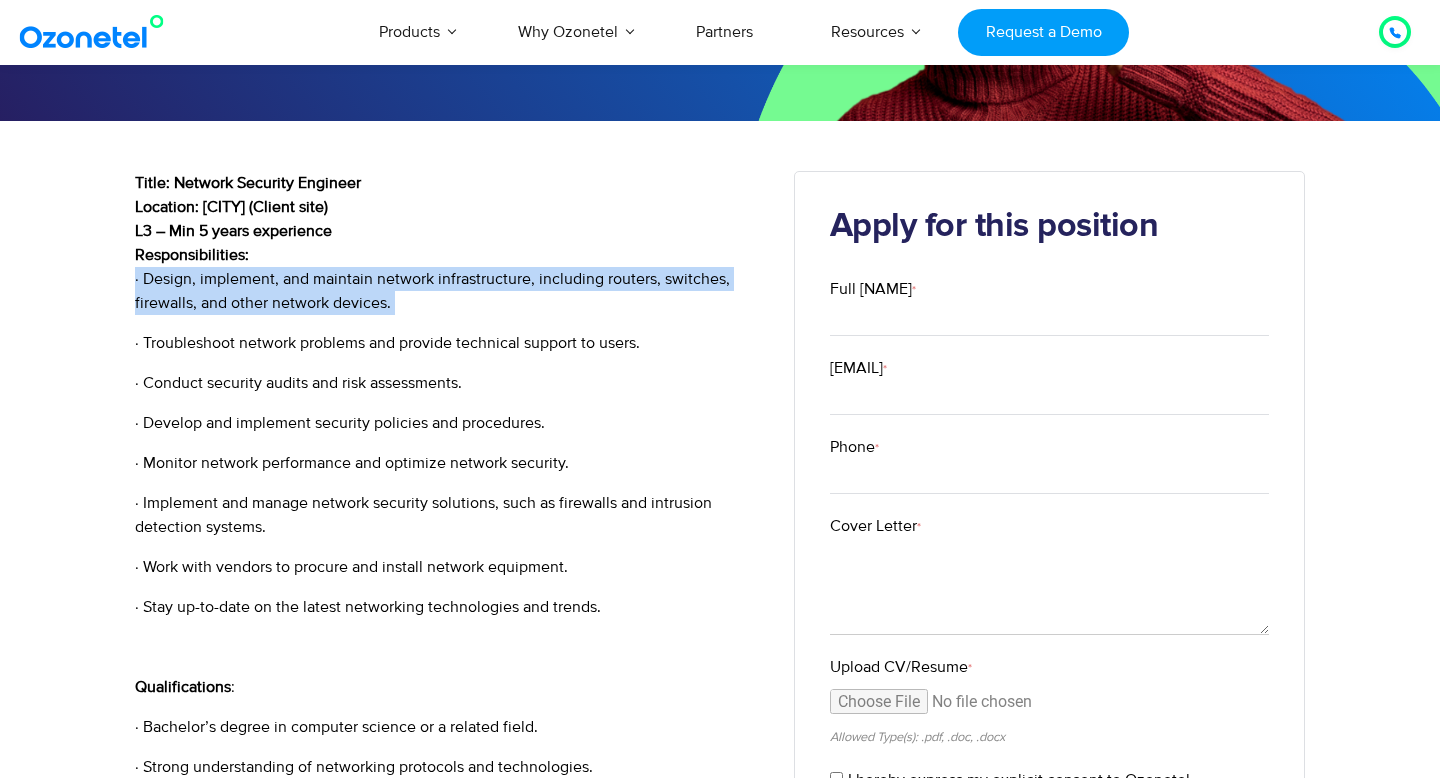 click on "· Design, implement, and maintain network infrastructure, including routers, switches, firewalls, and other network devices." at bounding box center [449, 291] 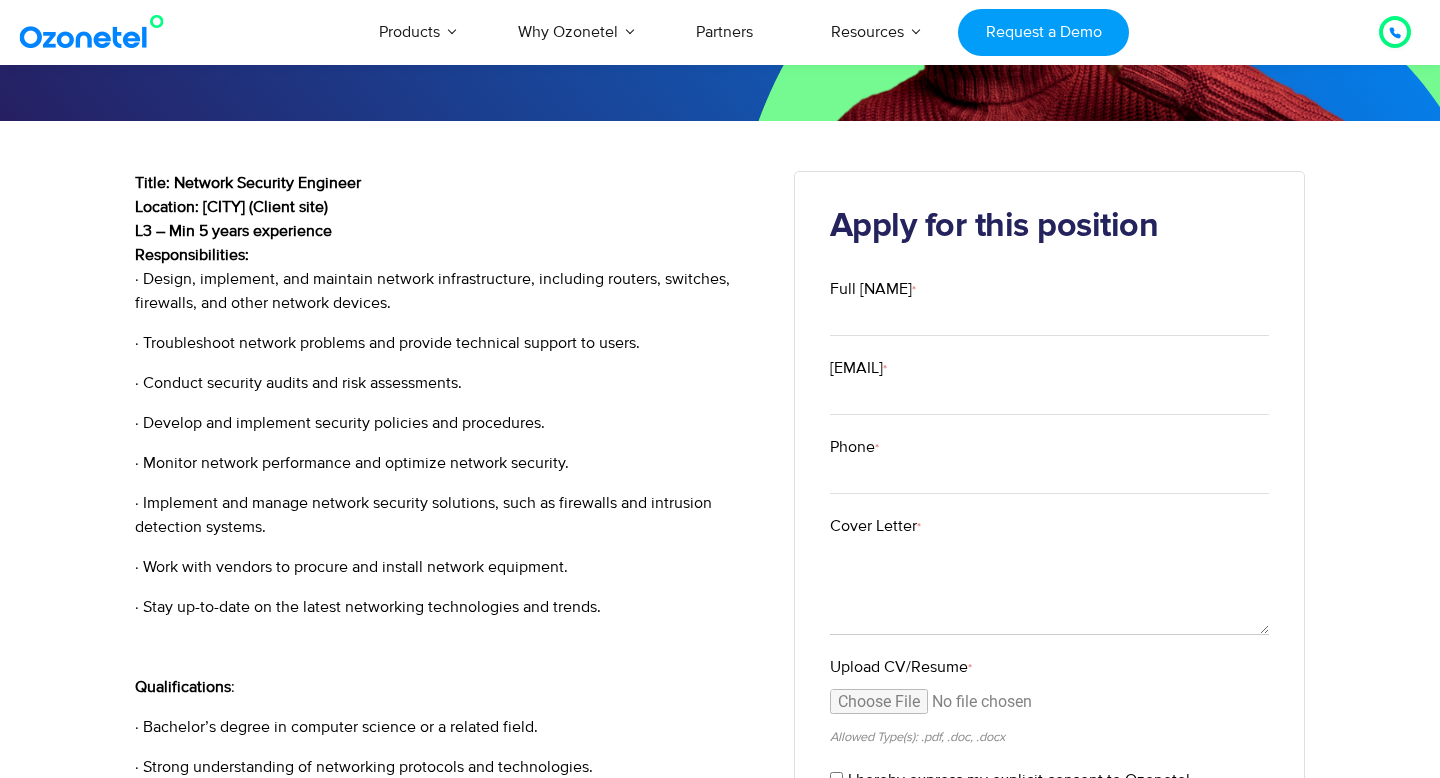 click on "· Troubleshoot network problems and provide technical support to users." at bounding box center (449, 291) 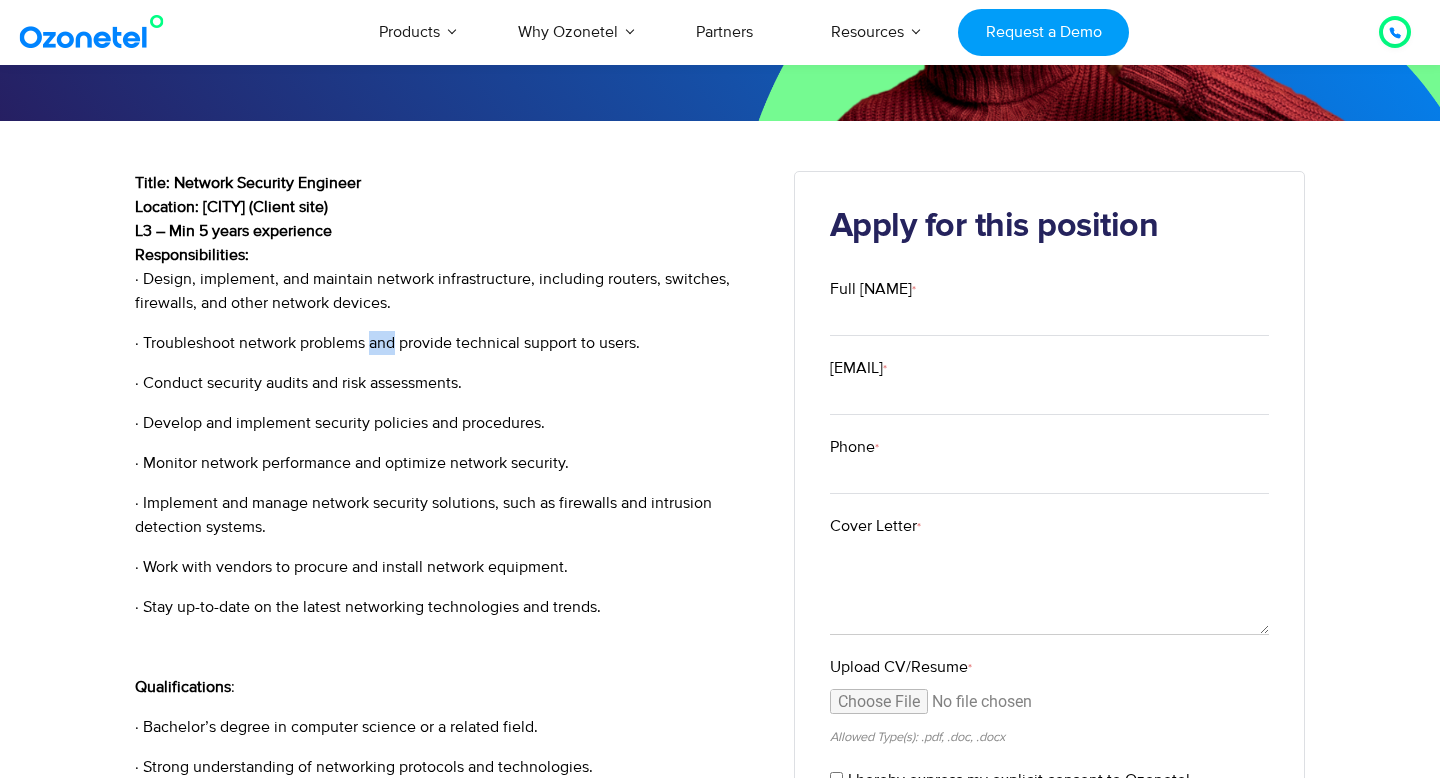 click on "· Troubleshoot network problems and provide technical support to users." at bounding box center (449, 291) 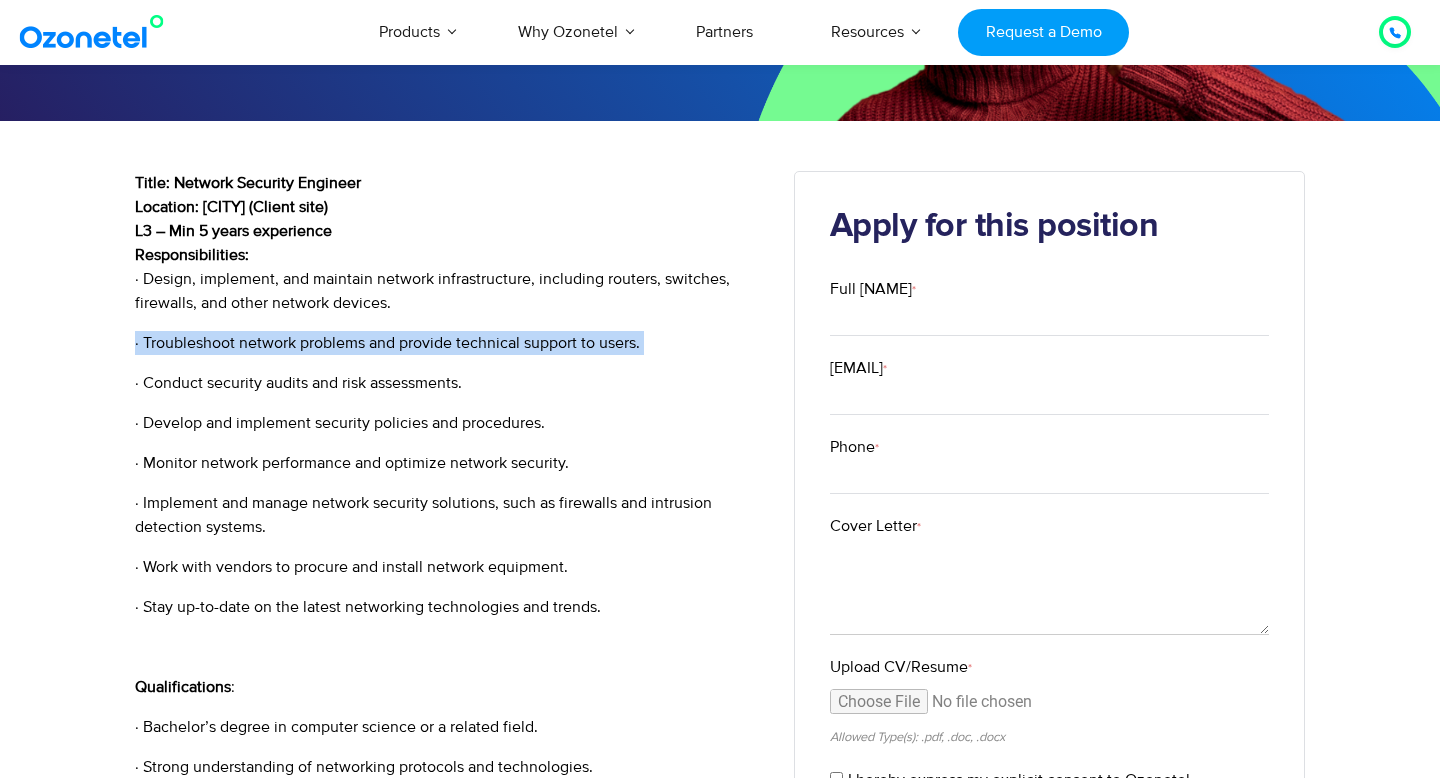 click on "· Troubleshoot network problems and provide technical support to users." at bounding box center (449, 291) 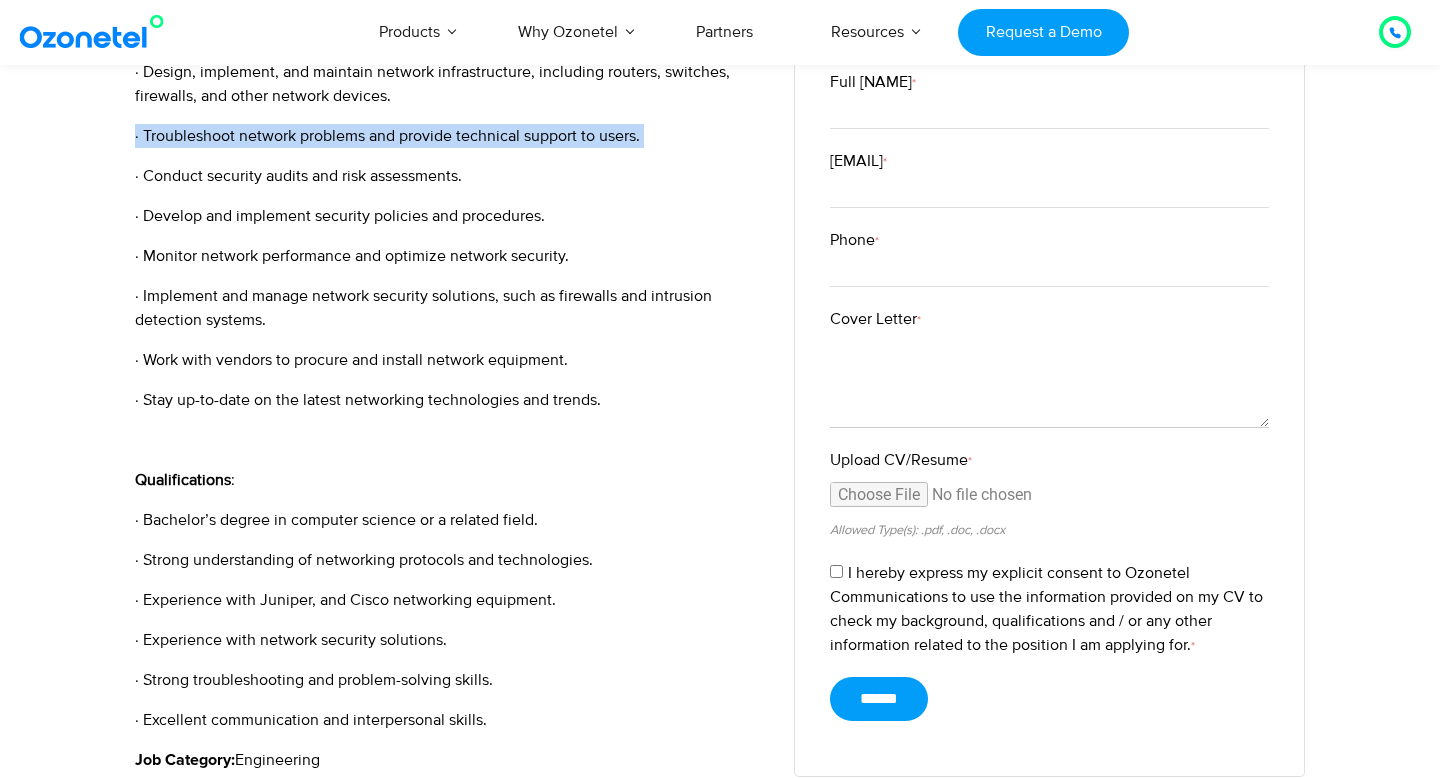 click on "Title: Network Security Engineer
Location: [CITY] (Client site)
L3 – Min 5 years experience
Responsibilities:
· Design, implement, and maintain network infrastructure, including routers, switches, firewalls, and other network devices.
· Troubleshoot network problems and provide technical support to users.
· Conduct security audits and risk assessments.
· Develop and implement security policies and procedures.
· Monitor network performance and optimize network security.
· Implement and manage network security solutions, such as firewalls and intrusion detection systems.
· Work with vendors to procure and install network equipment.
· Stay up-to-date on the latest networking technologies and trends.
Qualifications :
· Bachelor’s degree in computer science or a related field.
· Strong understanding of networking protocols and technologies.
· Experience with Juniper, and Cisco networking equipment." at bounding box center (449, 348) 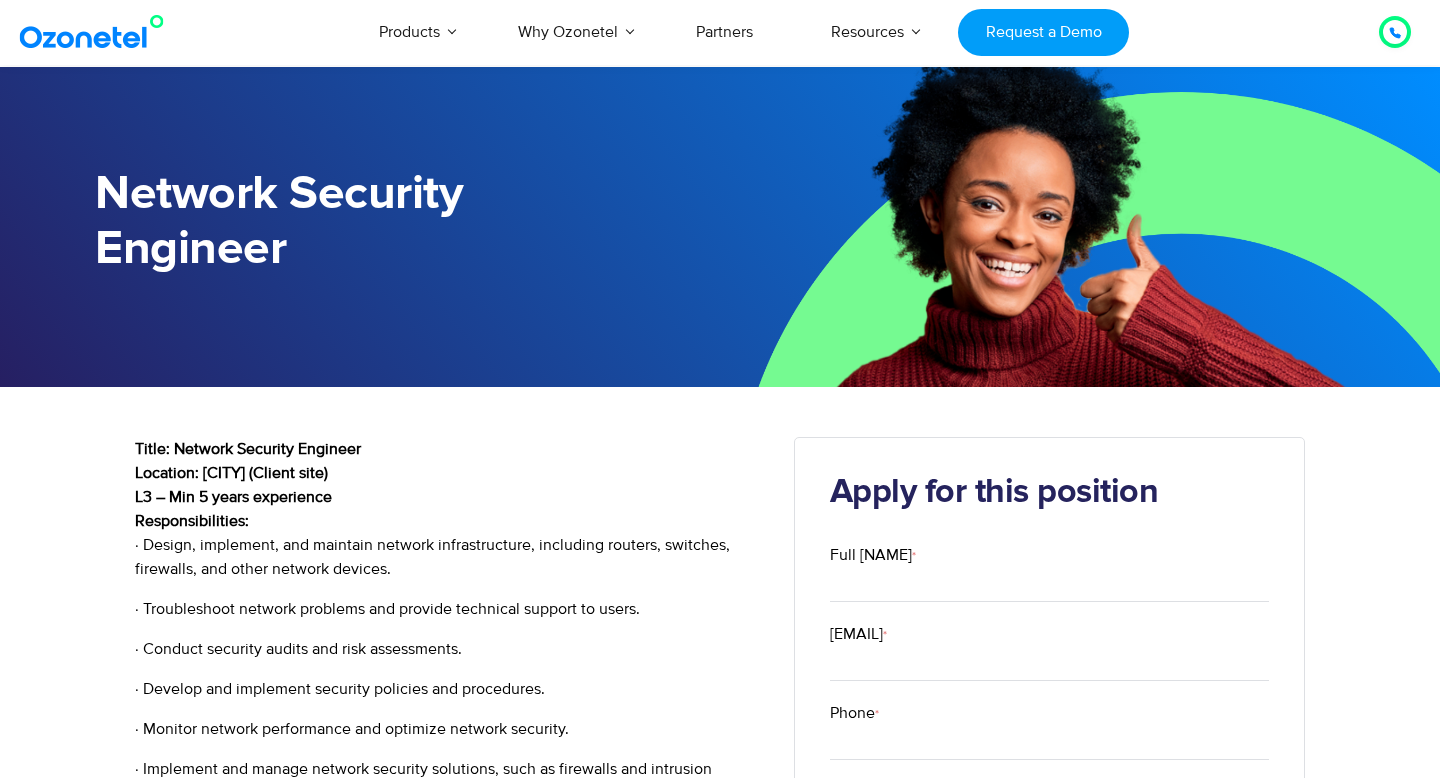 scroll, scrollTop: 0, scrollLeft: 0, axis: both 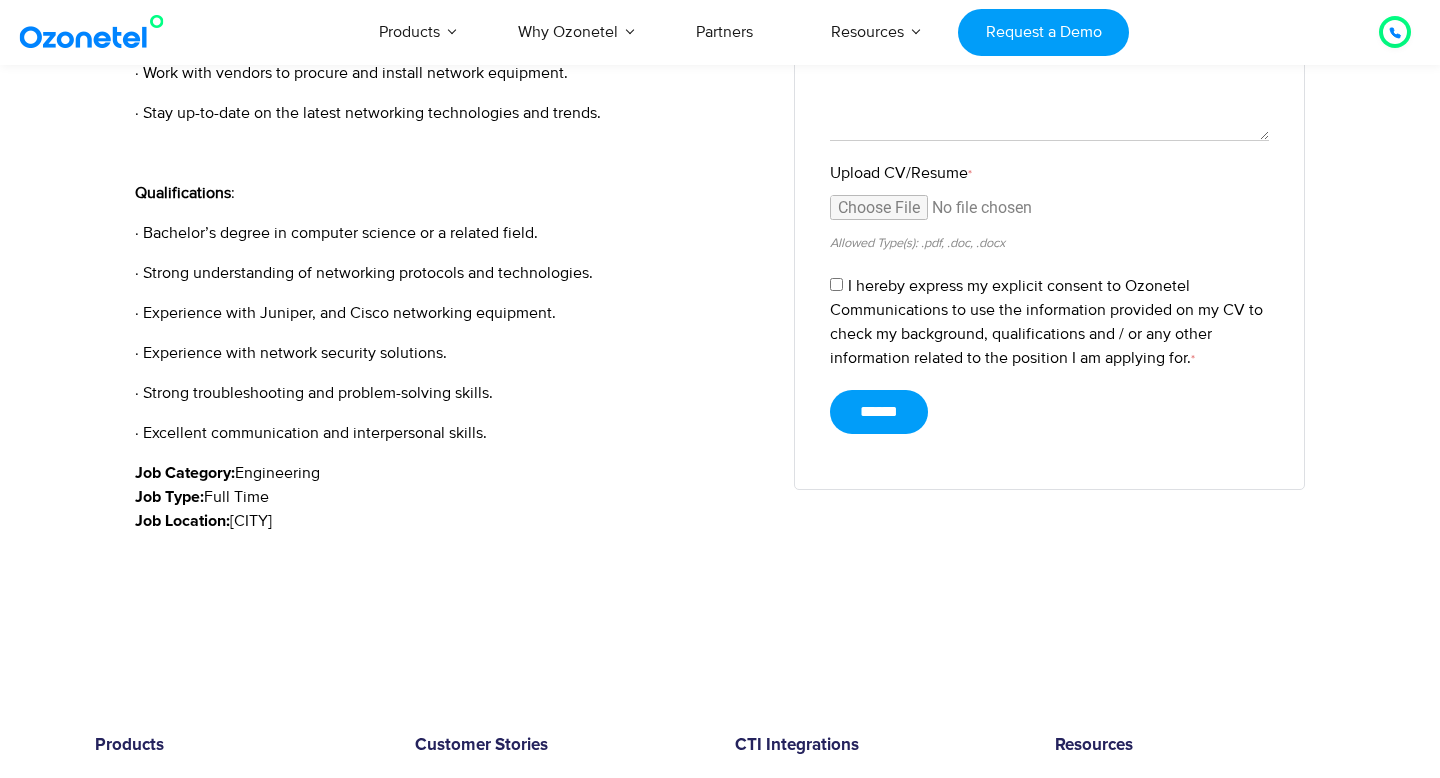 drag, startPoint x: 322, startPoint y: 527, endPoint x: 124, endPoint y: 168, distance: 409.98172 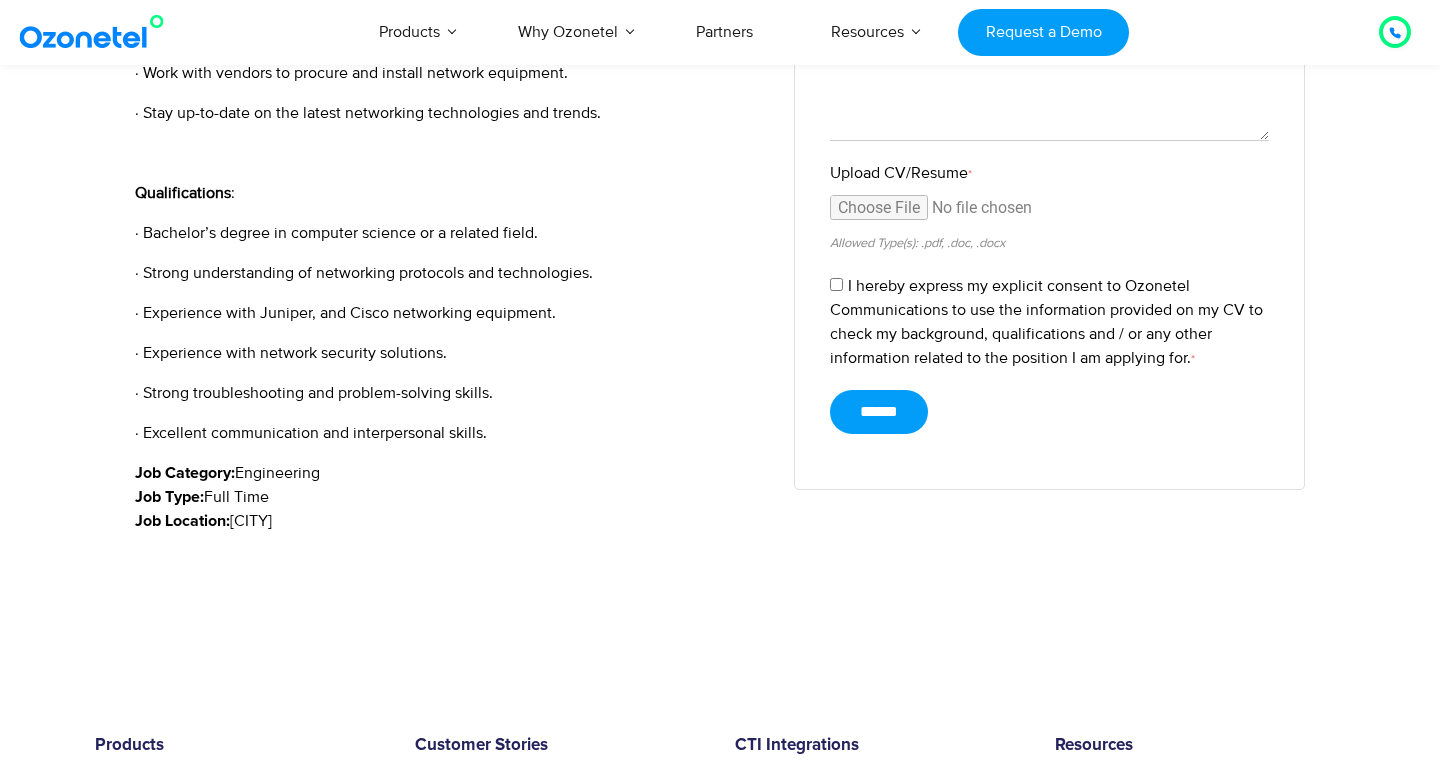click on "Network Security Engineer
Title: Network Security Engineer
Location: [CITY] (Client site)
L3 – Min 5 years experience
Responsibilities:
· Design, implement, and maintain network infrastructure, including routers, switches, firewalls, and other network devices.
· Troubleshoot network problems and provide technical support to users.
· Conduct security audits and risk assessments.
· Develop and implement security policies and procedures.
· Monitor network performance and optimize network security.
· Implement and manage network security solutions, such as firewalls and intrusion detection systems.
· Work with vendors to procure and install network equipment.
· Stay up-to-date on the latest networking technologies and trends.
Qualifications :
· Bachelor’s degree in computer science or a related field.
· Strong understanding of networking protocols and technologies." at bounding box center (720, 131) 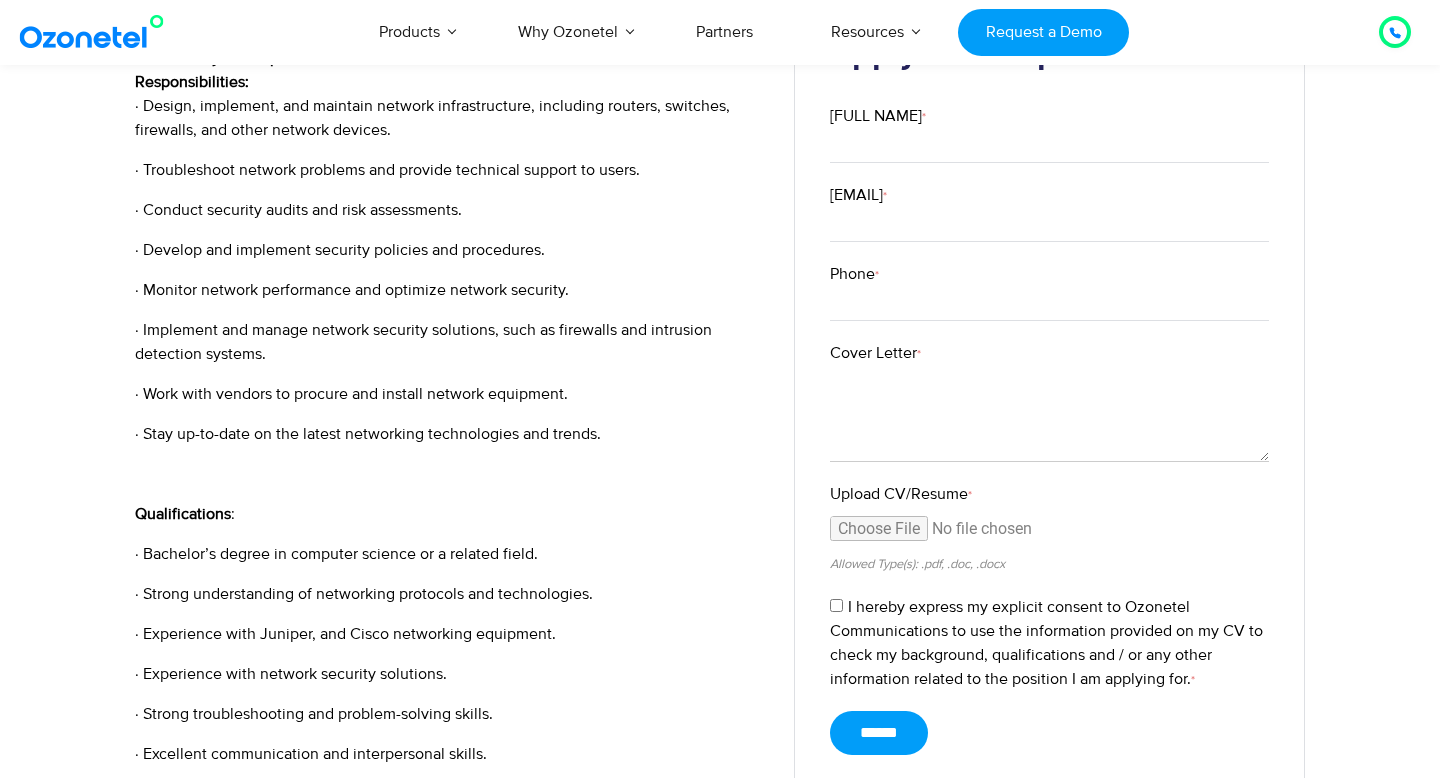 scroll, scrollTop: 250, scrollLeft: 0, axis: vertical 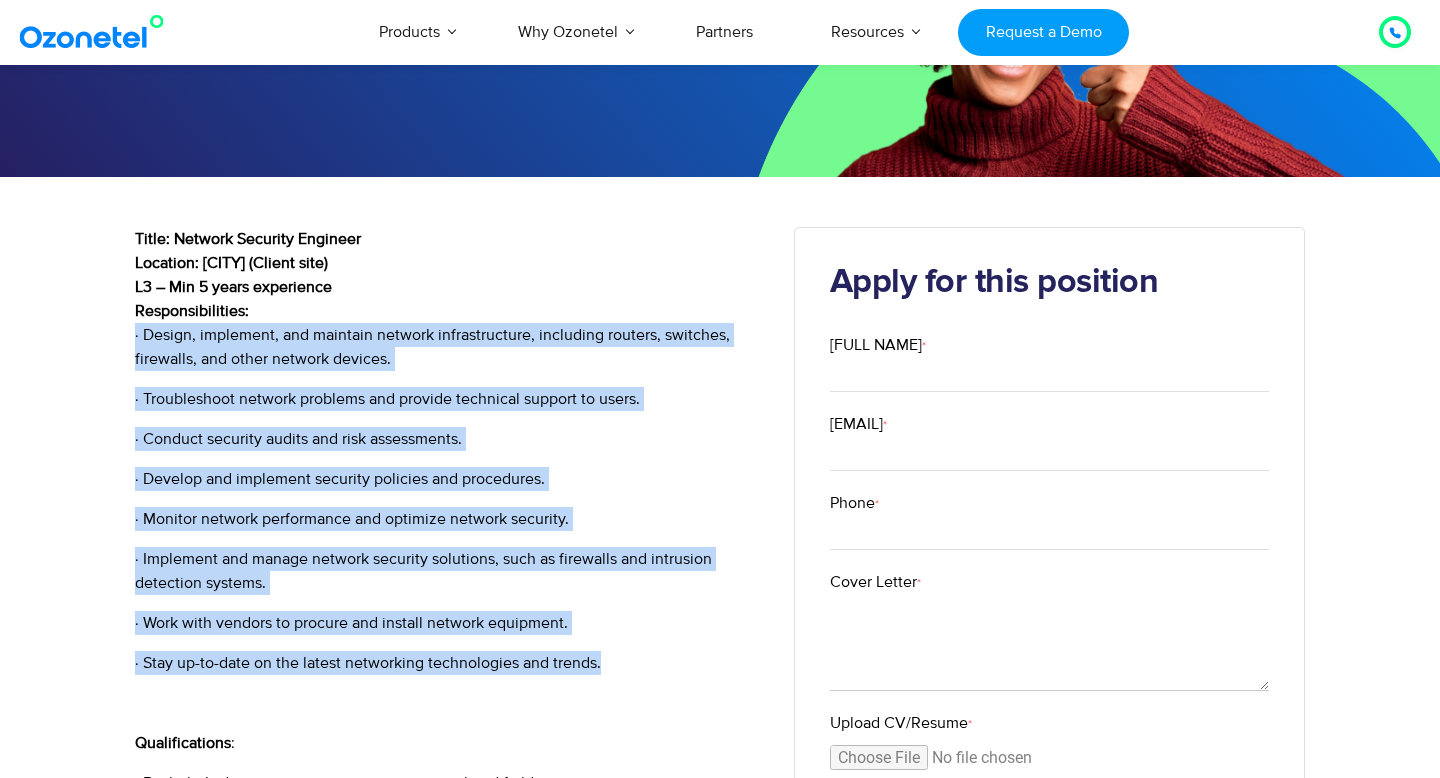 drag, startPoint x: 134, startPoint y: 324, endPoint x: 618, endPoint y: 670, distance: 594.95544 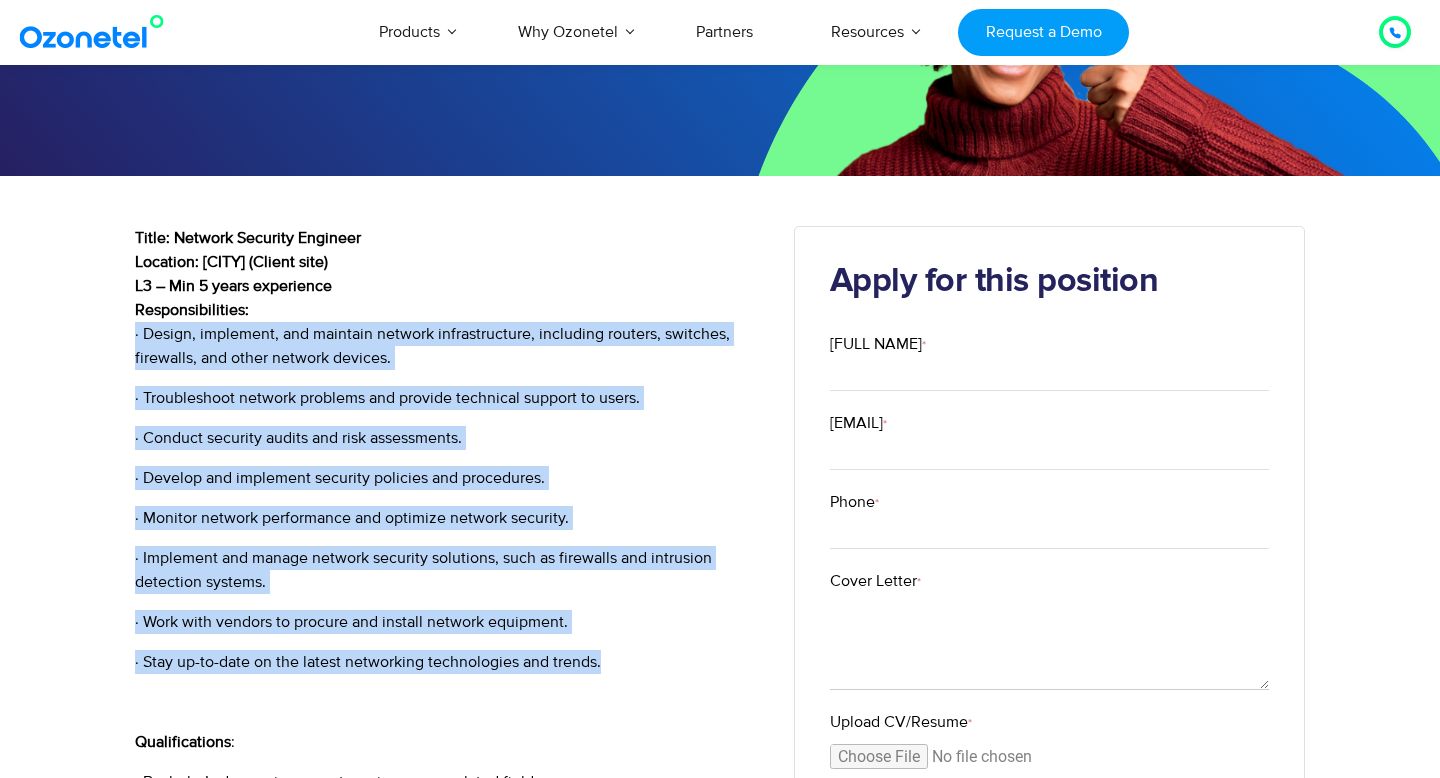 scroll, scrollTop: 243, scrollLeft: 0, axis: vertical 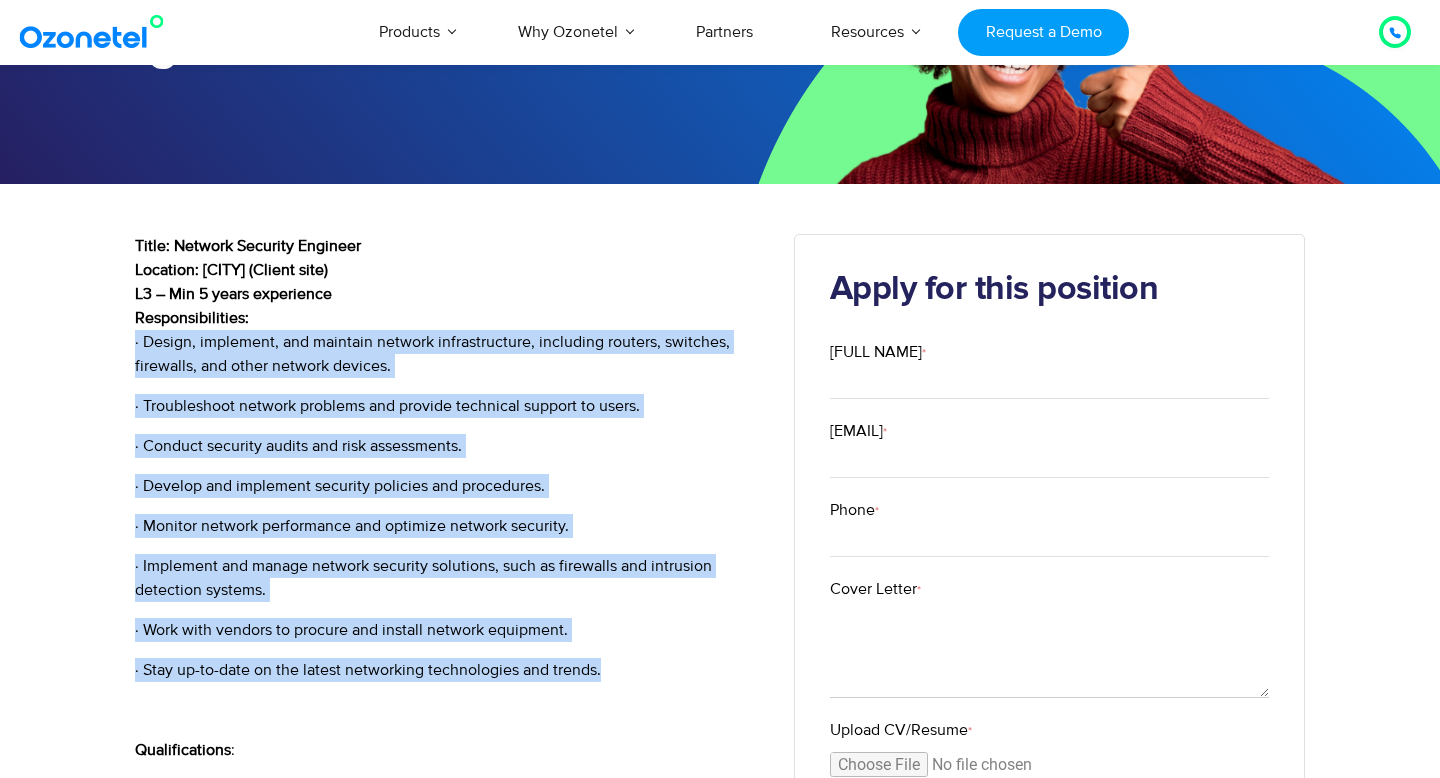 copy on "· Design, implement, and maintain network infrastructure, including routers, switches, firewalls, and other network devices.
· Troubleshoot network problems and provide technical support to users.
· Conduct security audits and risk assessments.
· Develop and implement security policies and procedures.
· Monitor network performance and optimize network security.
· Implement and manage network security solutions, such as firewalls and intrusion detection systems.
· Work with vendors to procure and install network equipment.
· Stay up-to-date on the latest networking technologies and trends." 